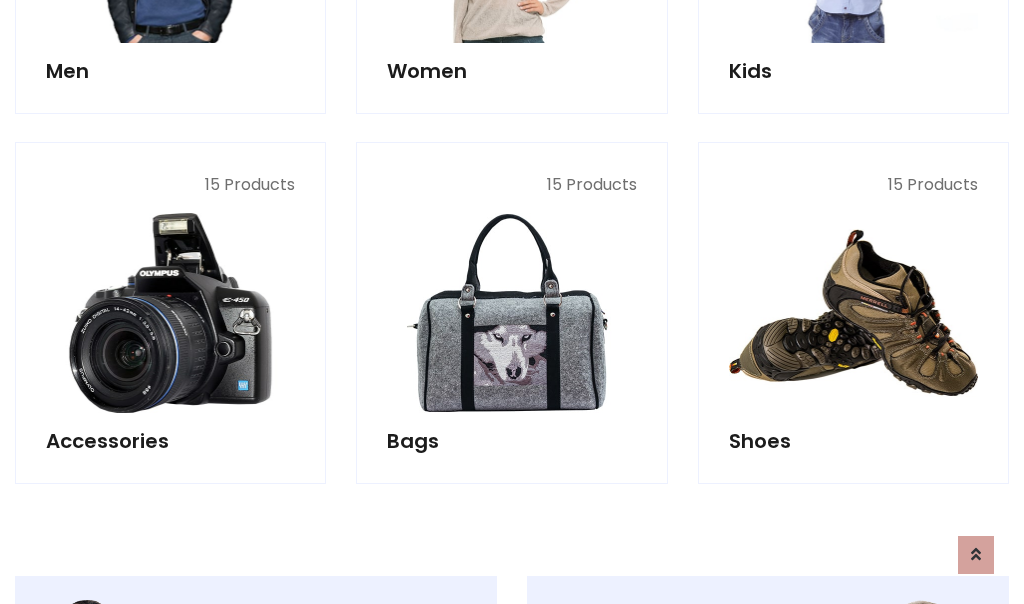 scroll, scrollTop: 853, scrollLeft: 0, axis: vertical 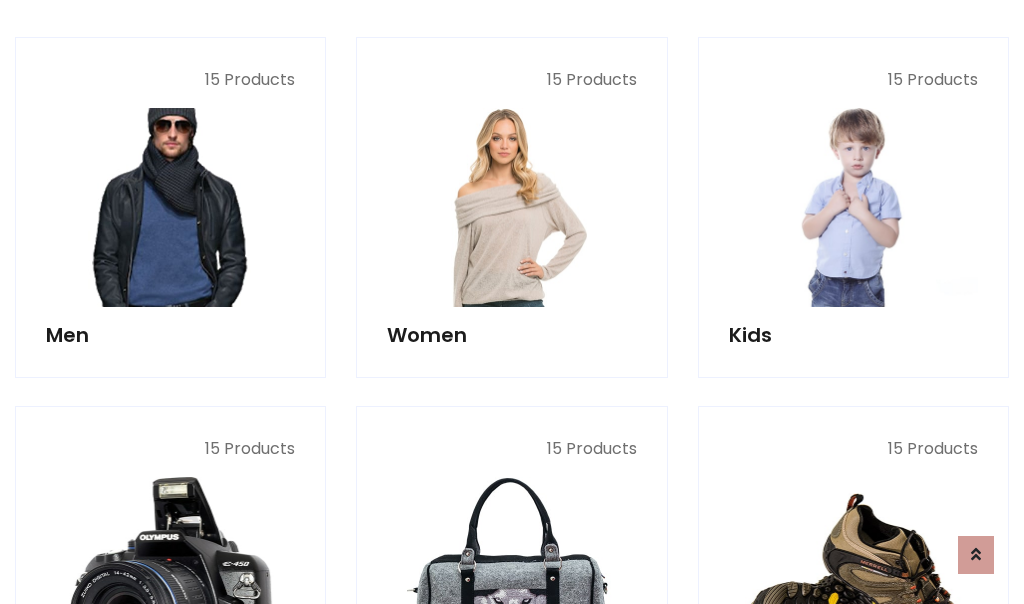 click at bounding box center [170, 207] 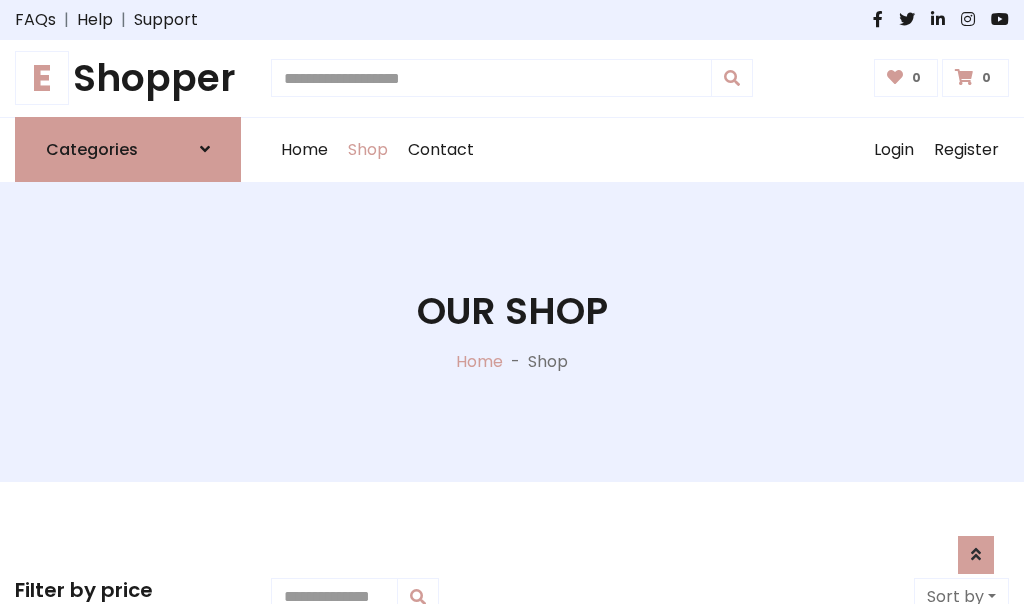 scroll, scrollTop: 807, scrollLeft: 0, axis: vertical 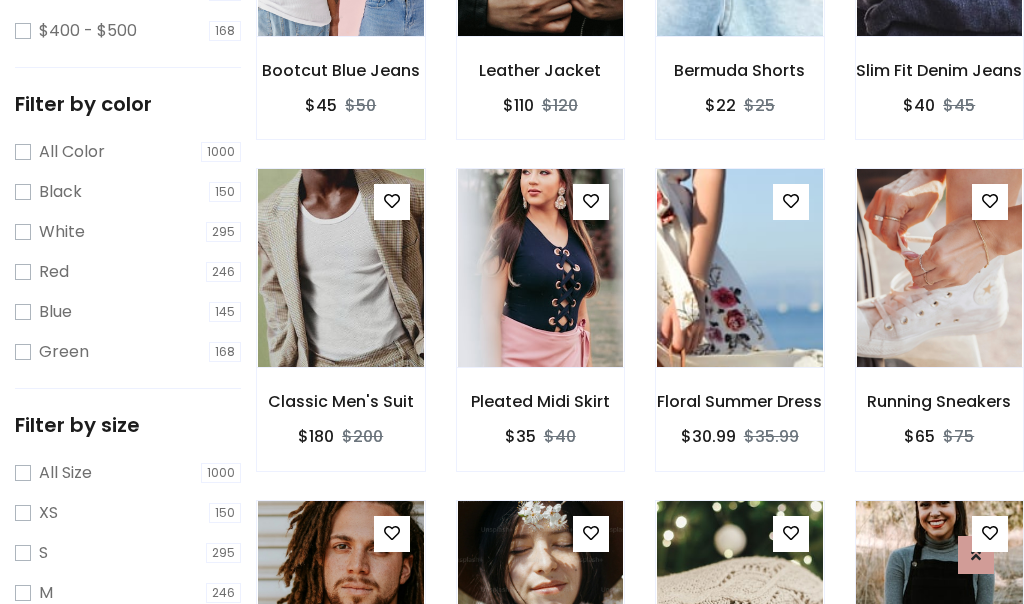 click at bounding box center [939, 600] 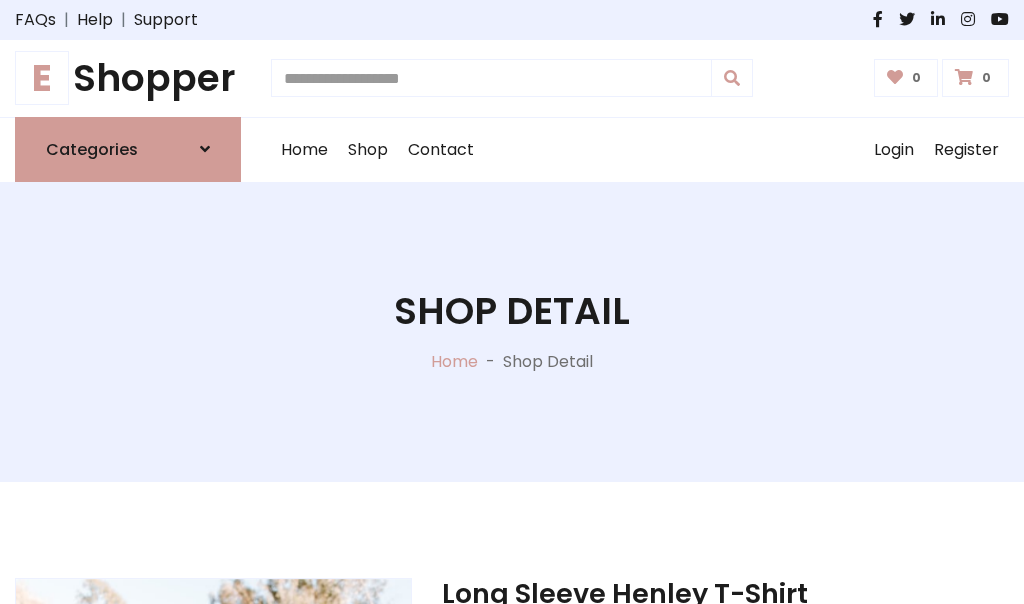 scroll, scrollTop: 0, scrollLeft: 0, axis: both 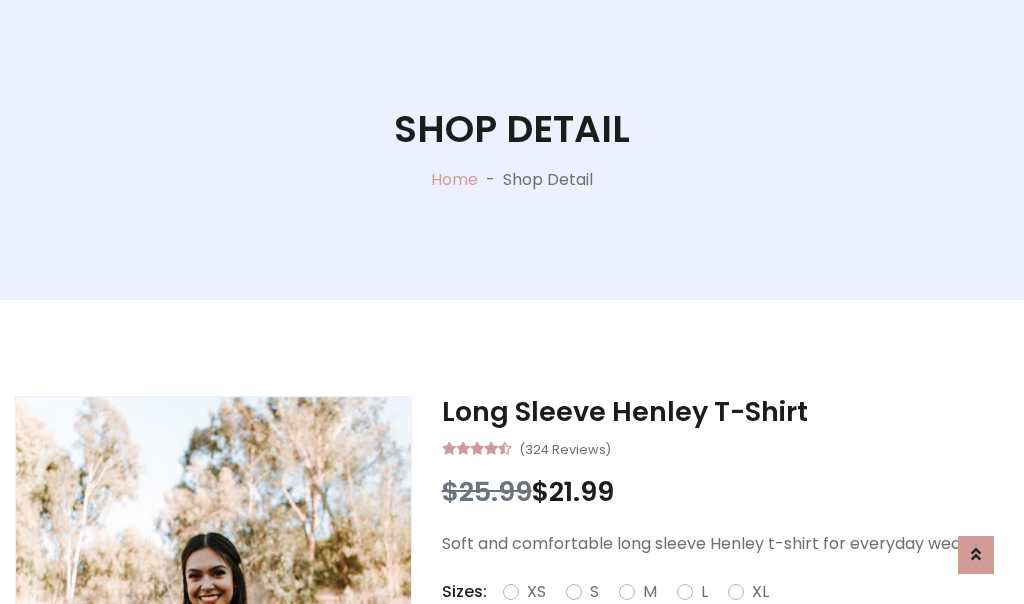 click on "Red" at bounding box center (732, 616) 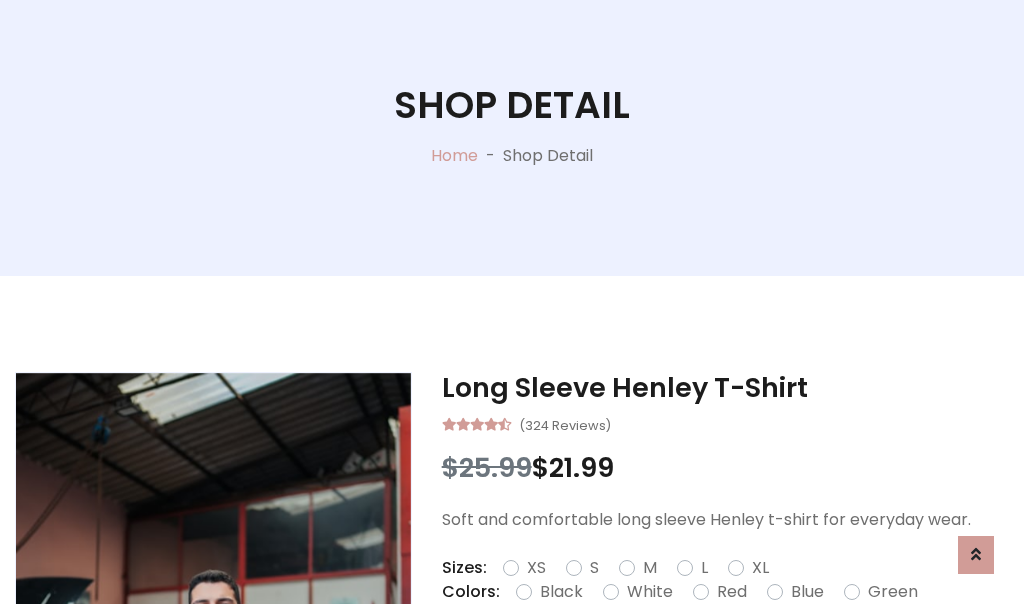 click on "Add To Cart" at bounding box center [663, 655] 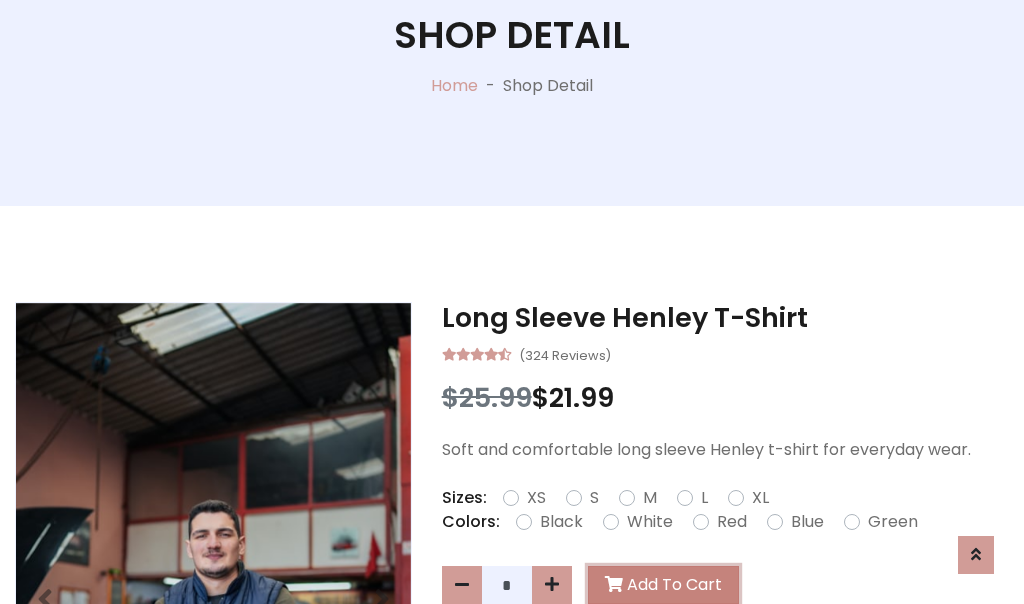 scroll, scrollTop: 0, scrollLeft: 0, axis: both 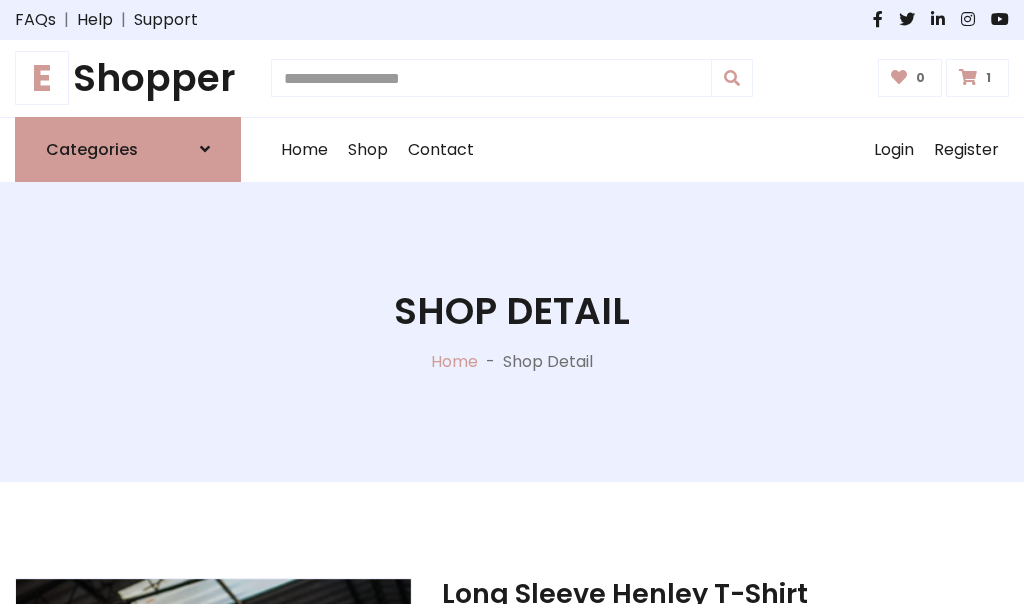 click at bounding box center [968, 77] 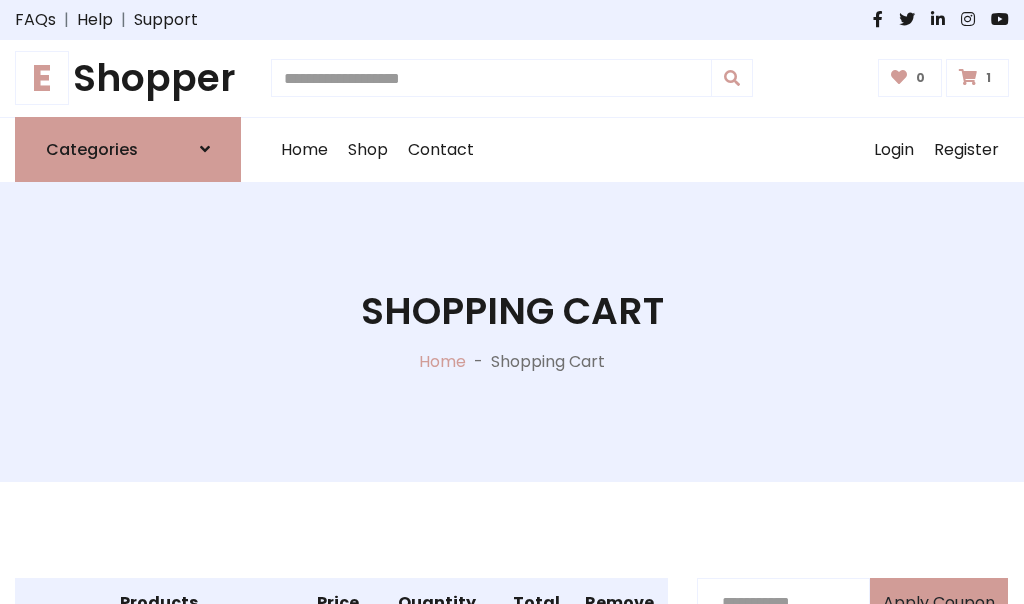 scroll, scrollTop: 474, scrollLeft: 0, axis: vertical 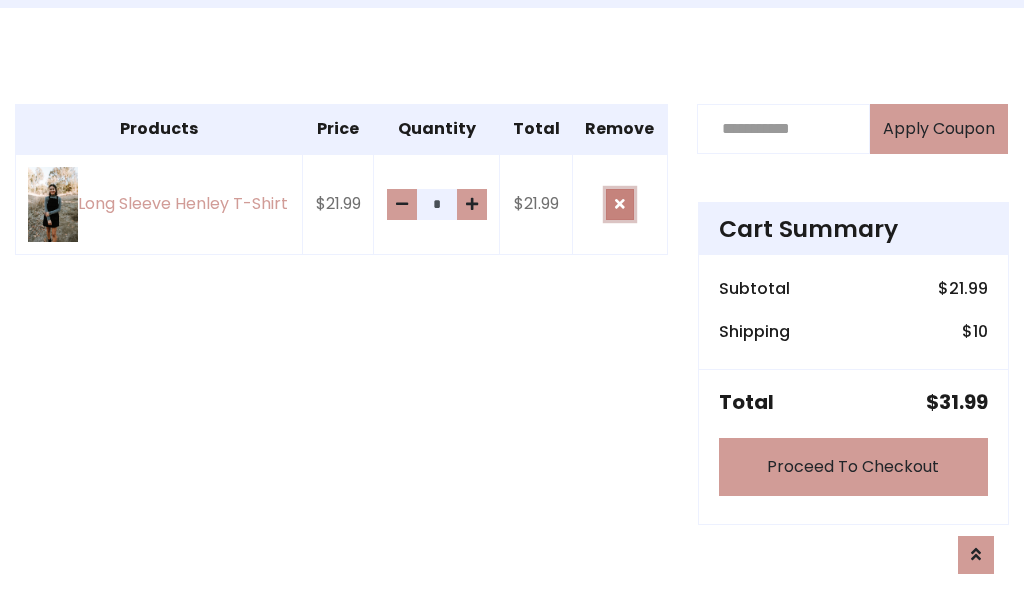 click at bounding box center (620, 204) 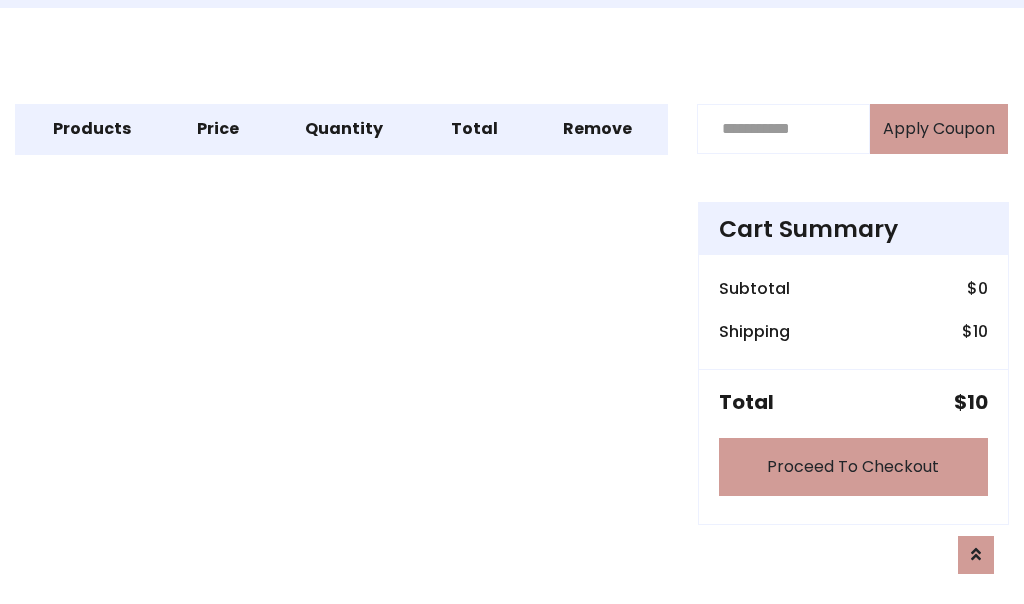 scroll, scrollTop: 247, scrollLeft: 0, axis: vertical 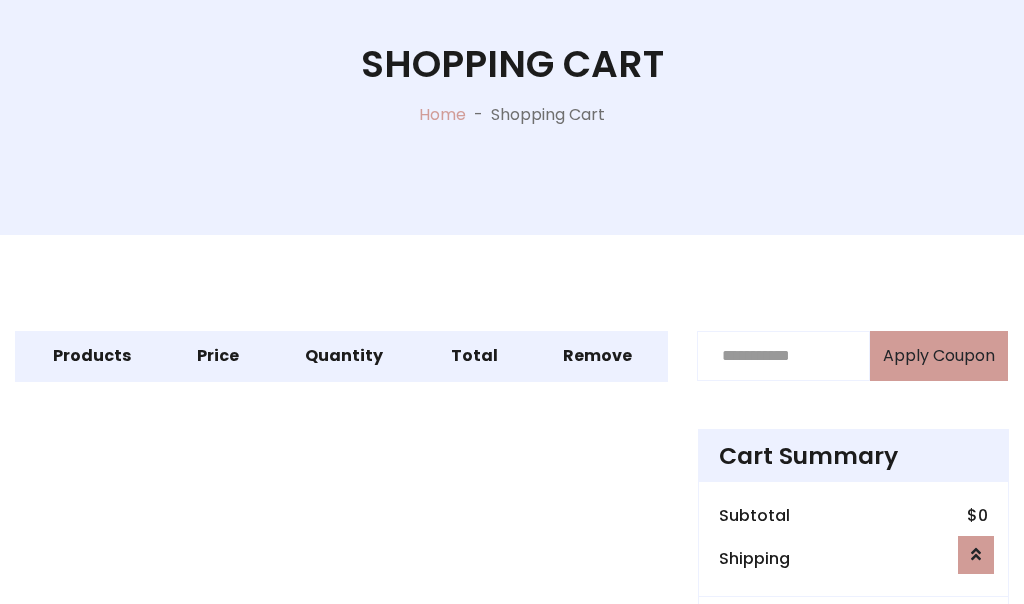click on "Proceed To Checkout" at bounding box center [853, 694] 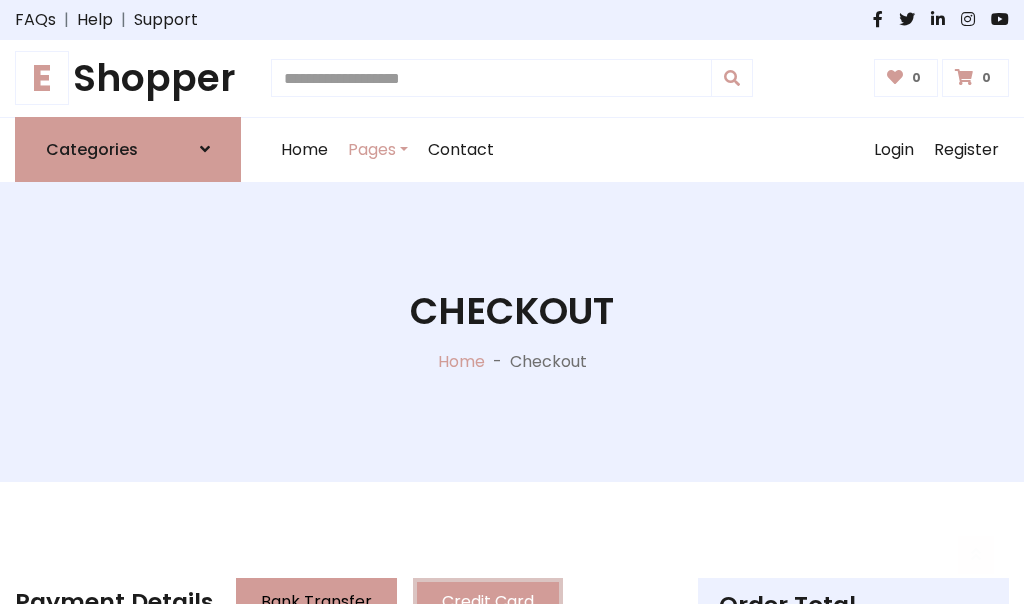 scroll, scrollTop: 137, scrollLeft: 0, axis: vertical 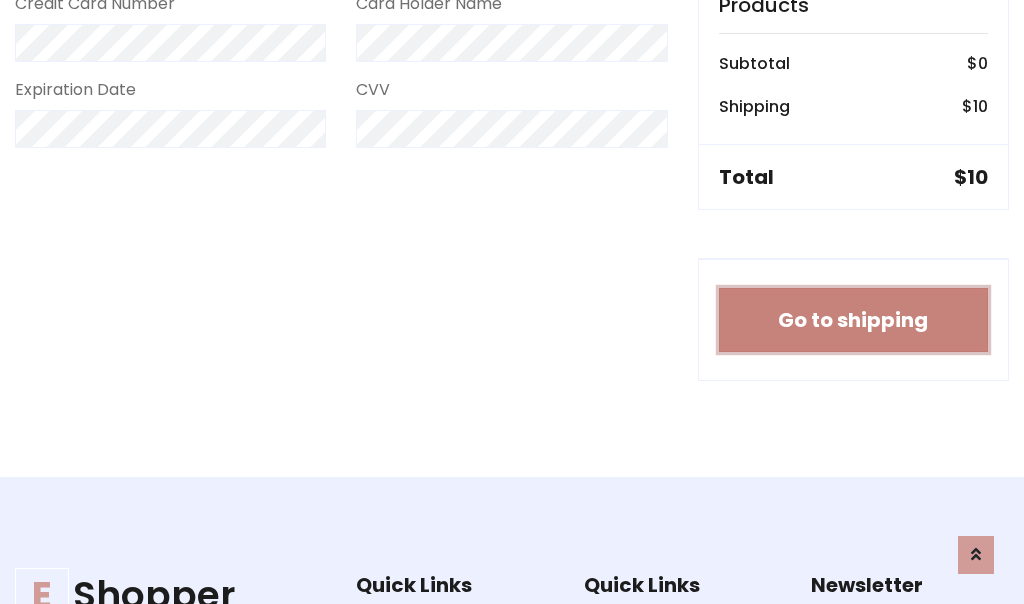 click on "Go to shipping" at bounding box center [853, 320] 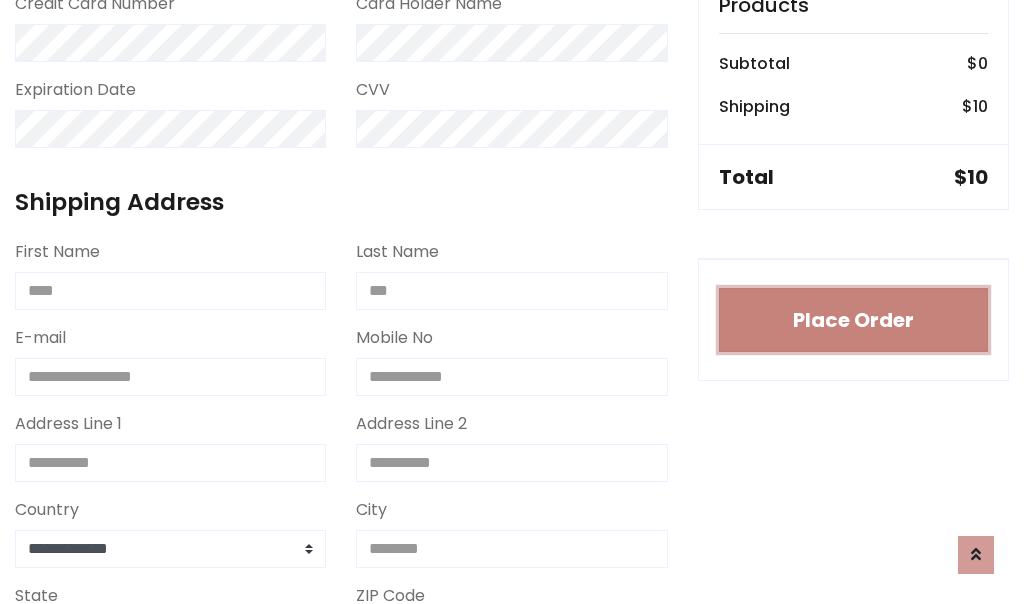 type 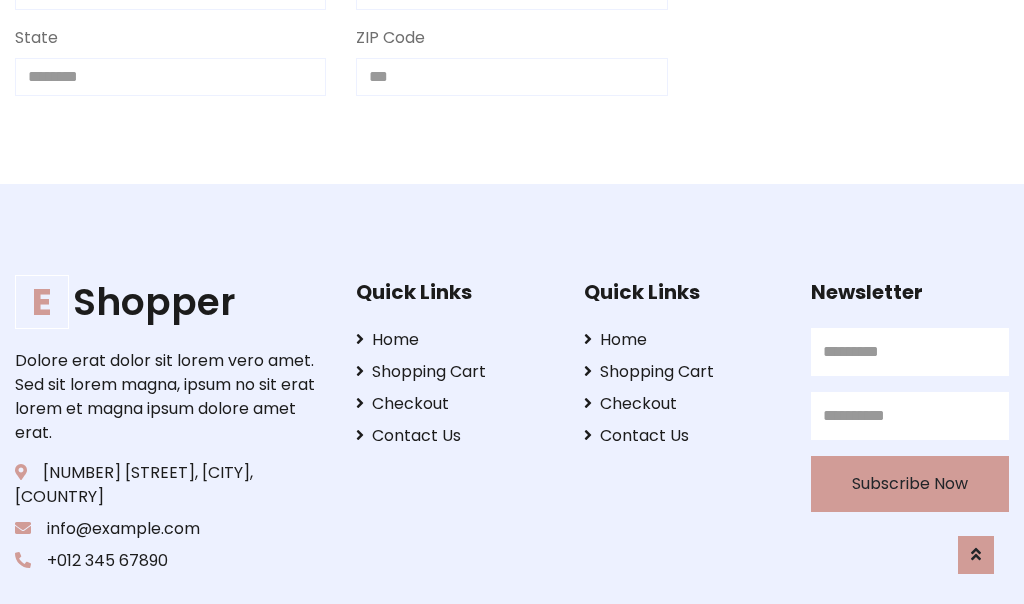 scroll, scrollTop: 733, scrollLeft: 0, axis: vertical 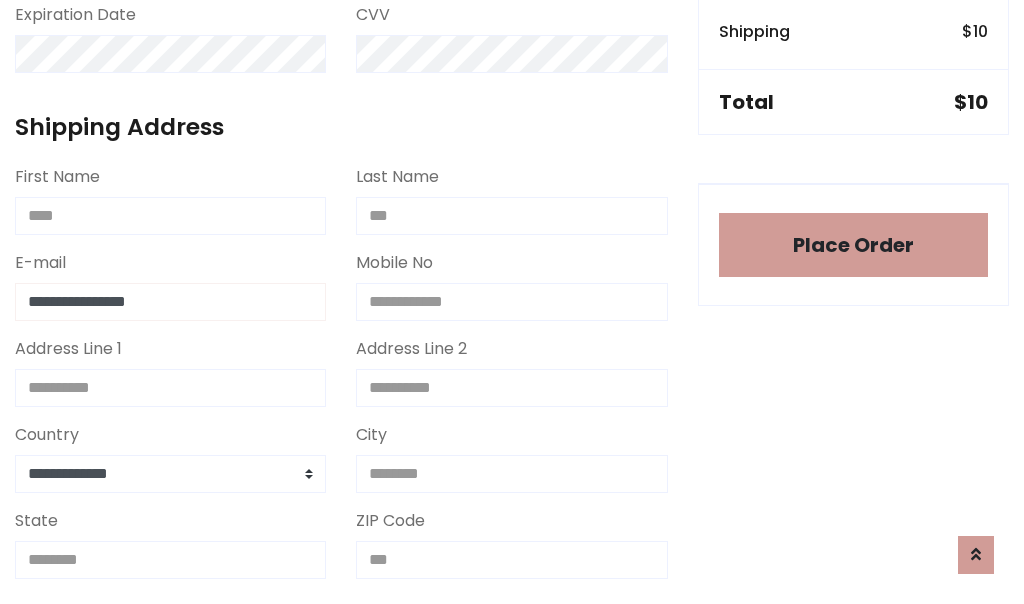 type on "**********" 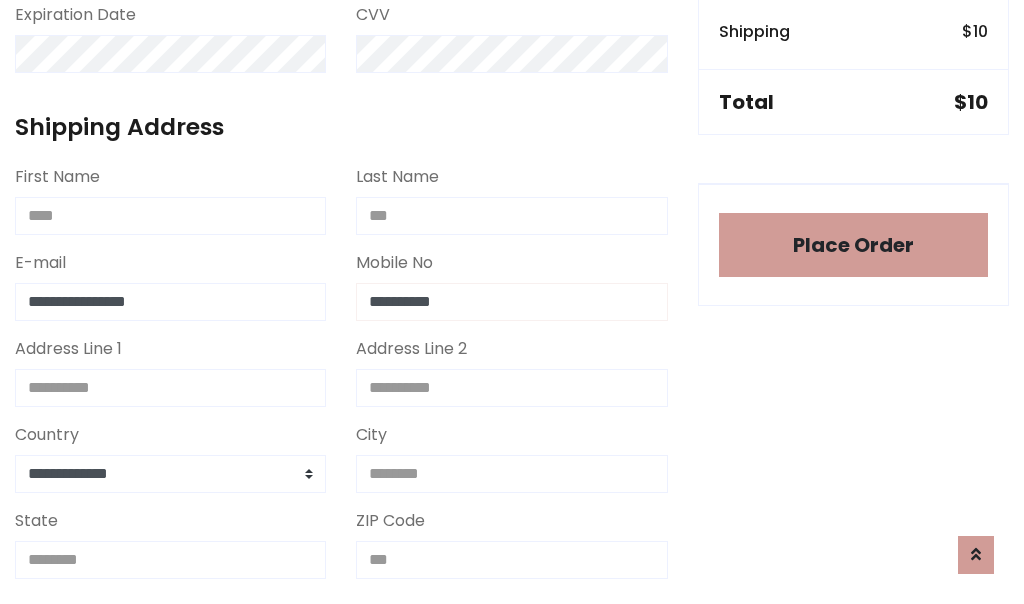 type on "**********" 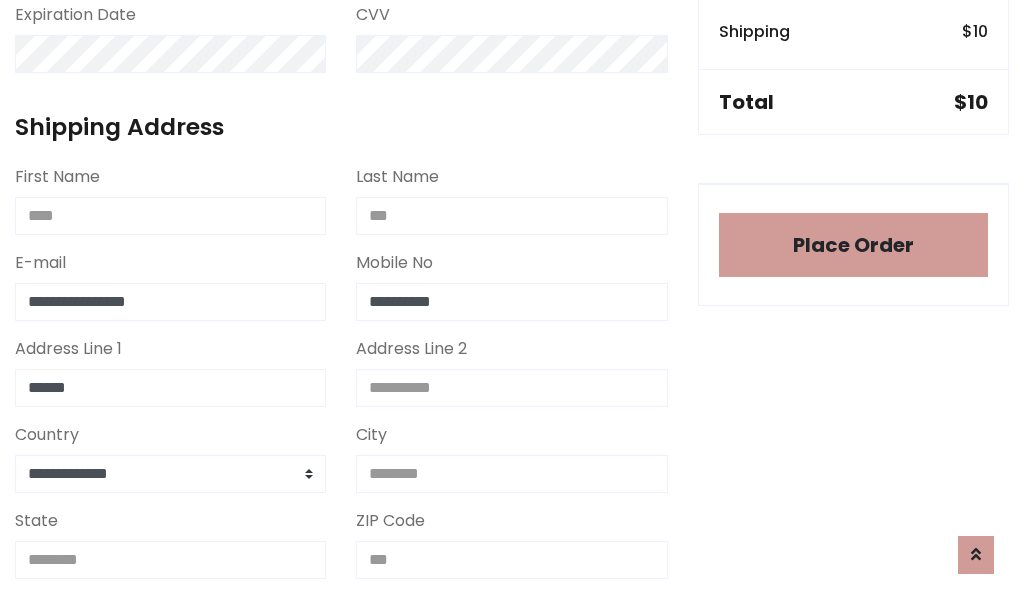 type on "******" 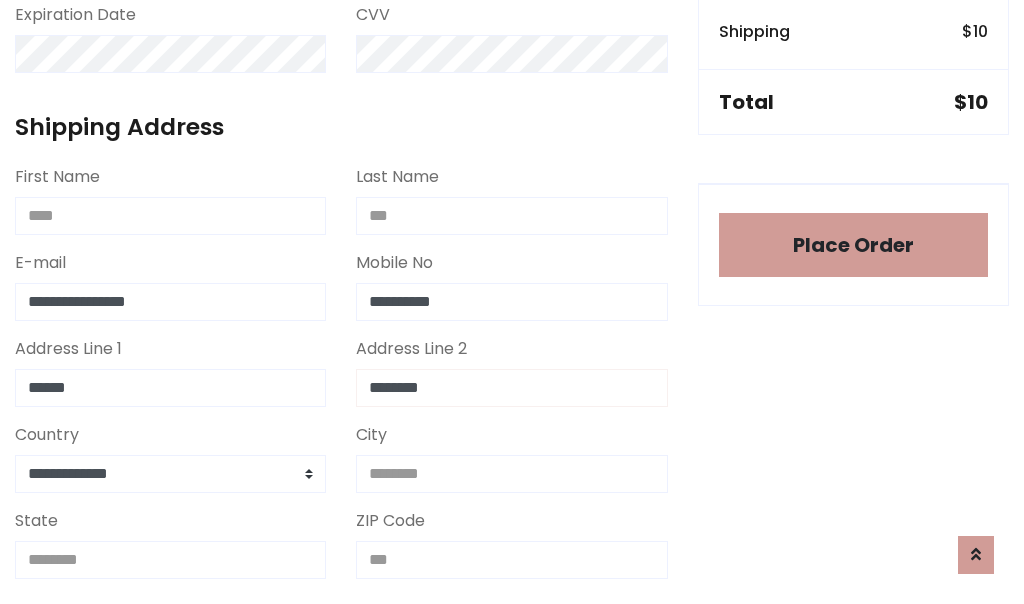 type on "********" 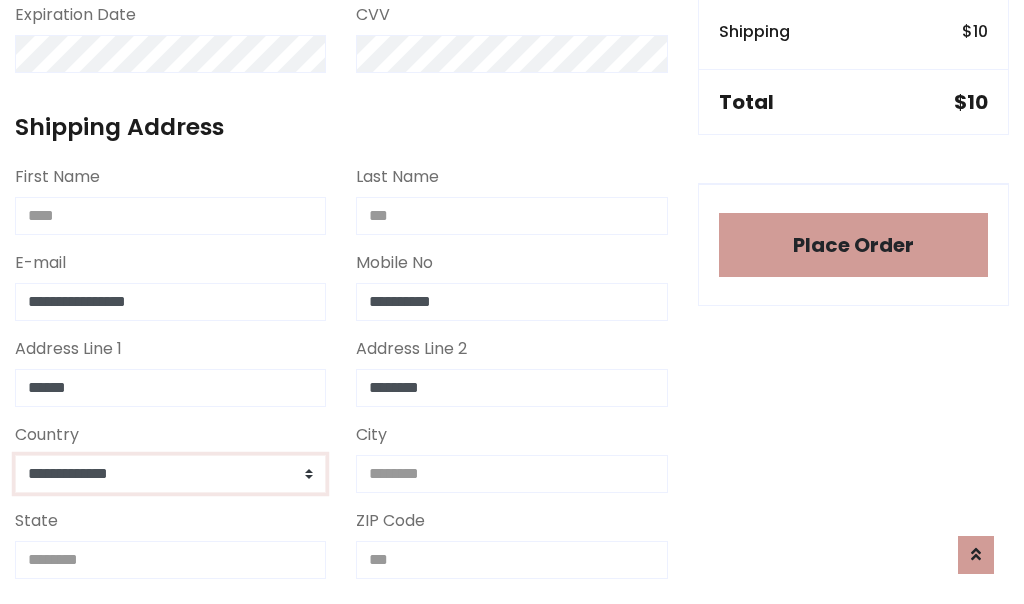 select on "*******" 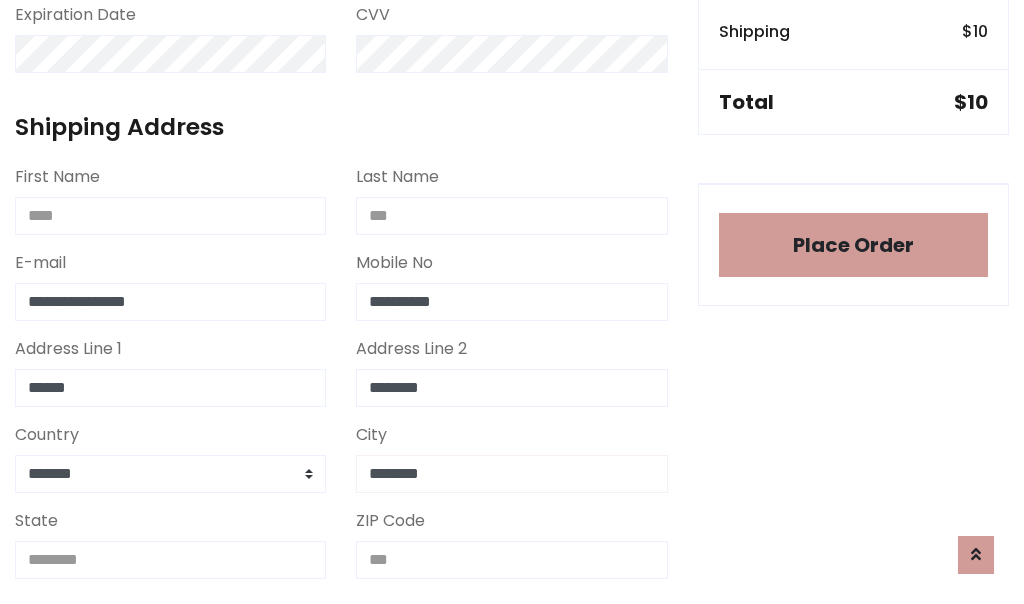 type on "********" 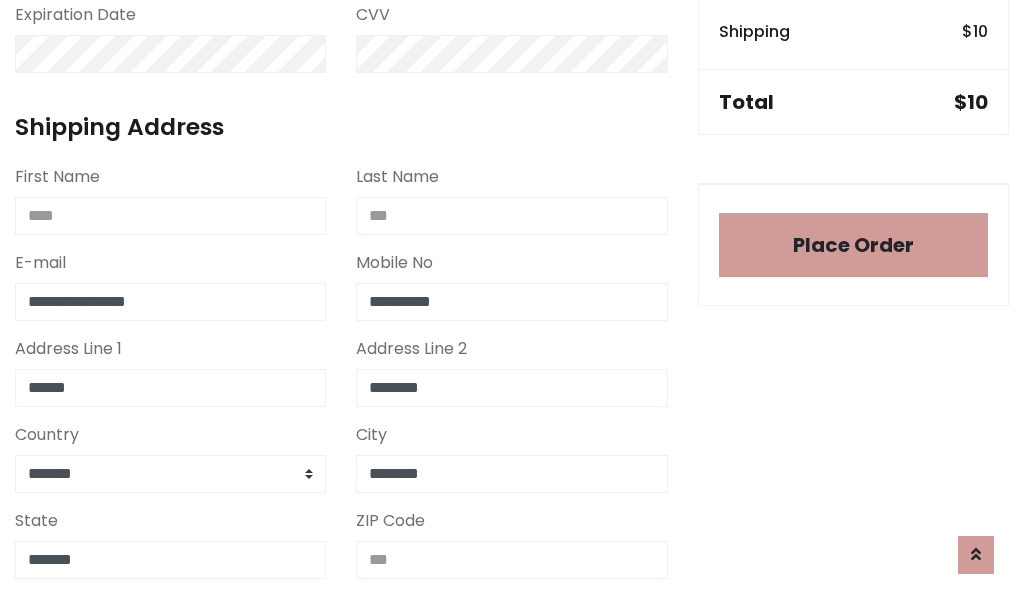 type on "*******" 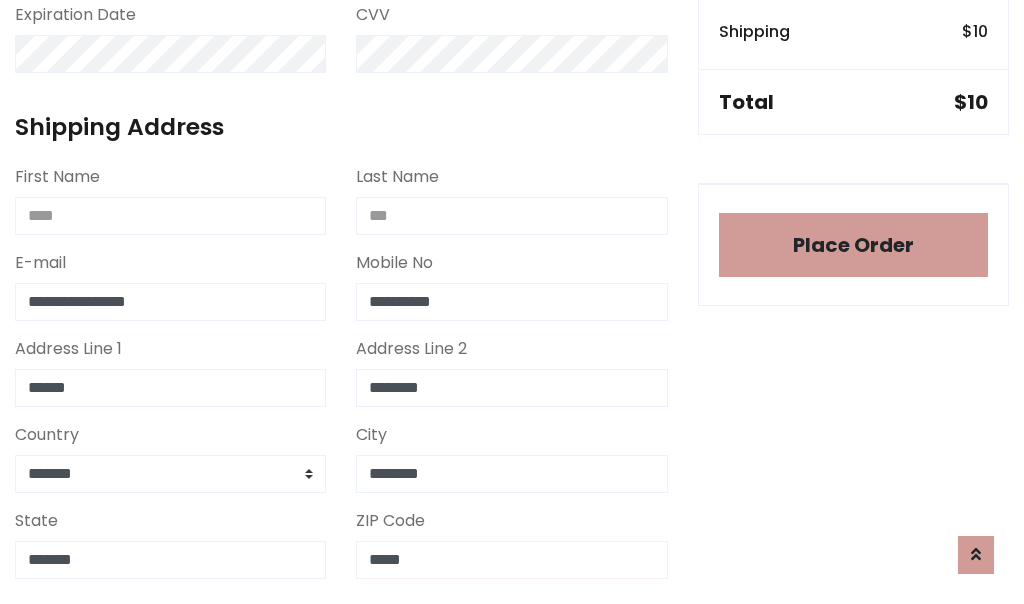 scroll, scrollTop: 403, scrollLeft: 0, axis: vertical 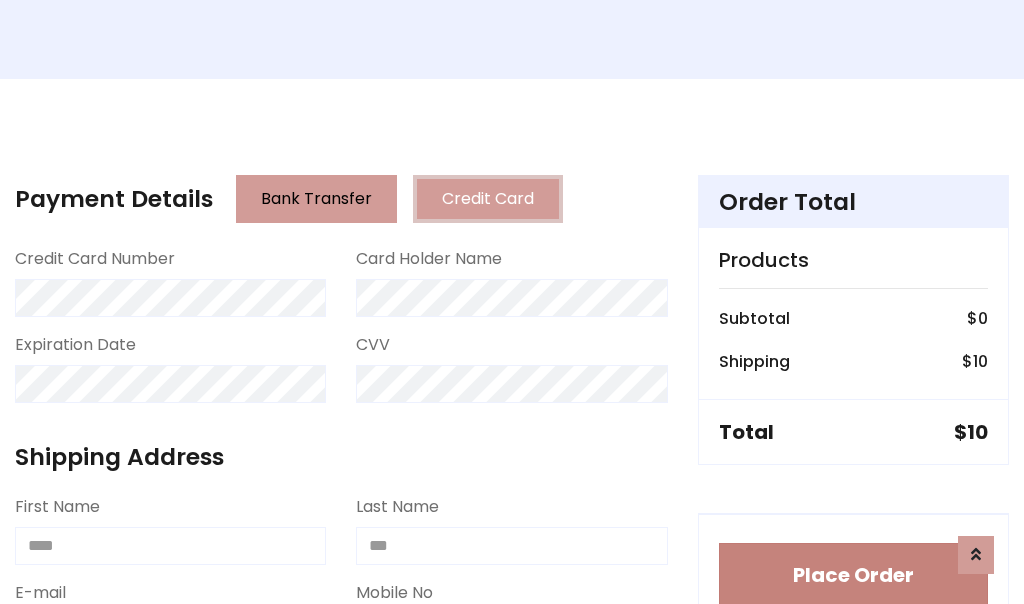 type on "*****" 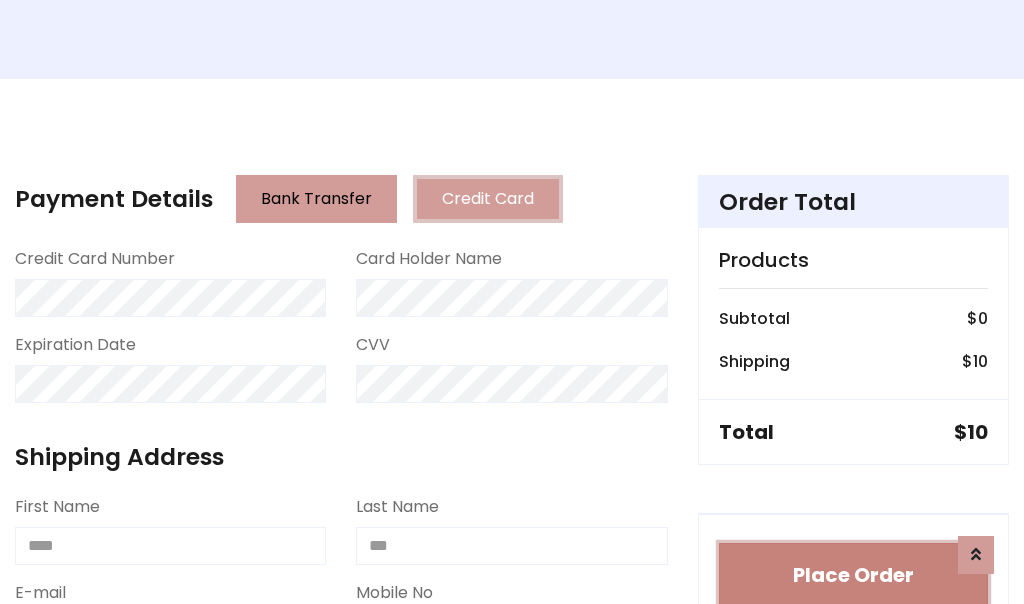 click on "Place Order" at bounding box center [853, 575] 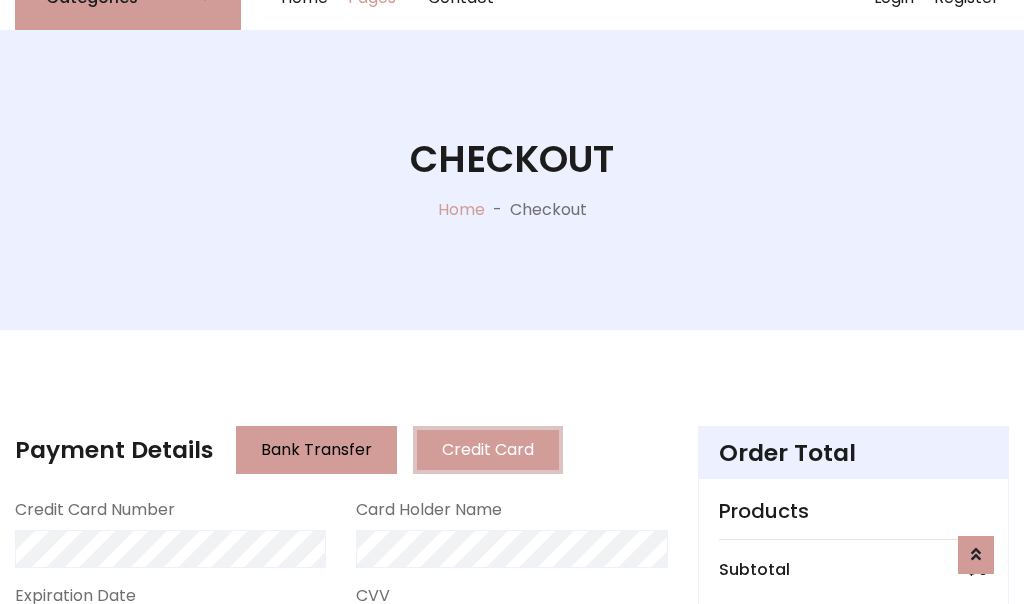 scroll, scrollTop: 0, scrollLeft: 0, axis: both 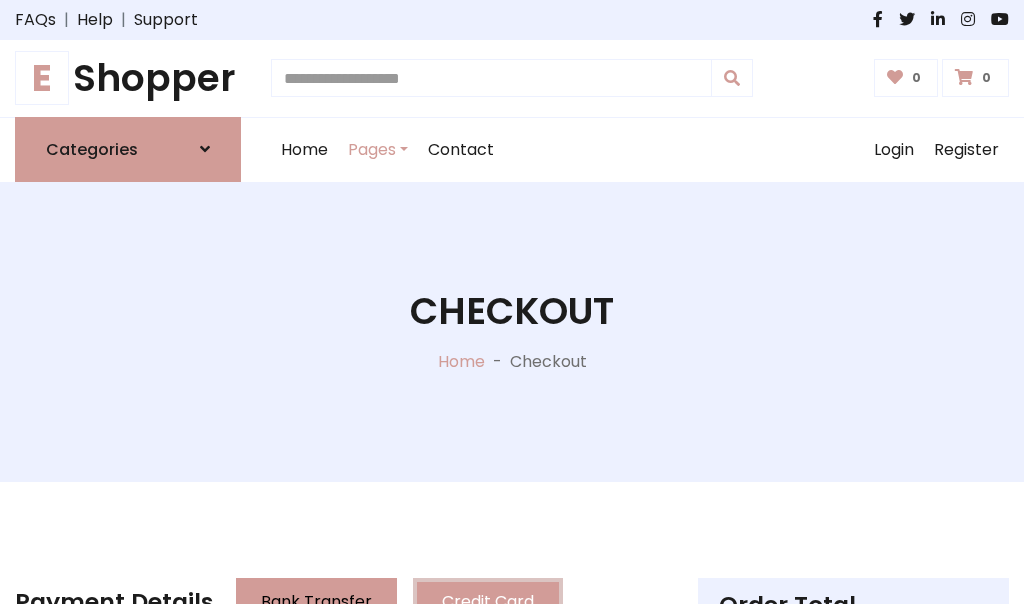 click on "E Shopper" at bounding box center [128, 78] 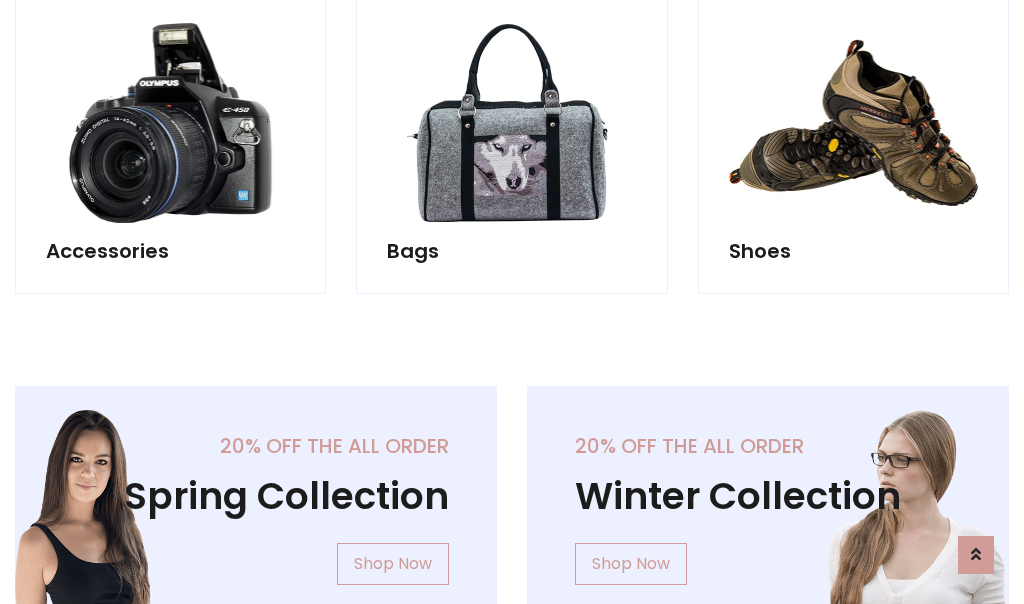 scroll, scrollTop: 770, scrollLeft: 0, axis: vertical 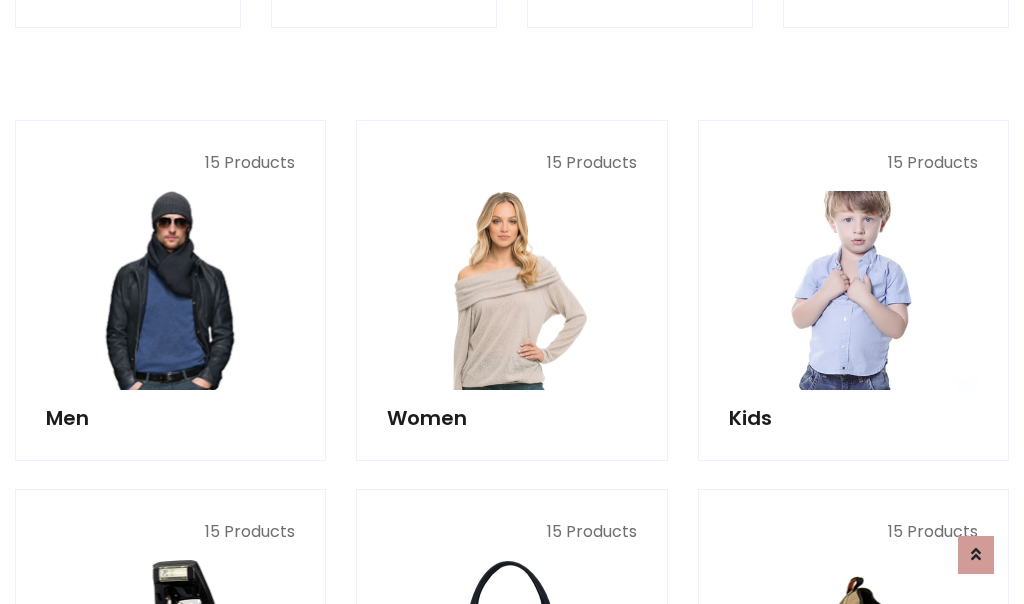 click at bounding box center (853, 290) 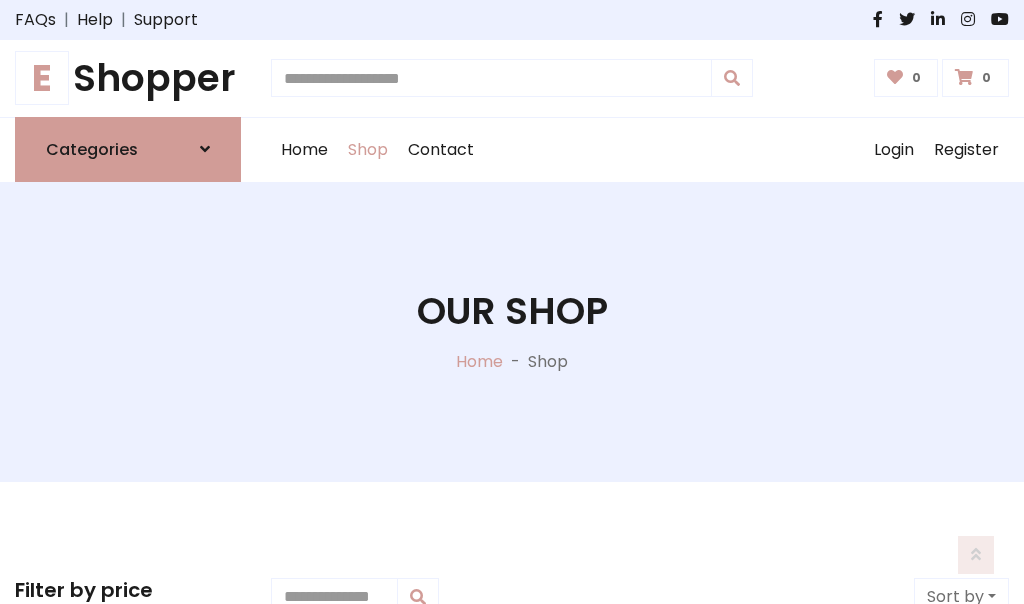 scroll, scrollTop: 549, scrollLeft: 0, axis: vertical 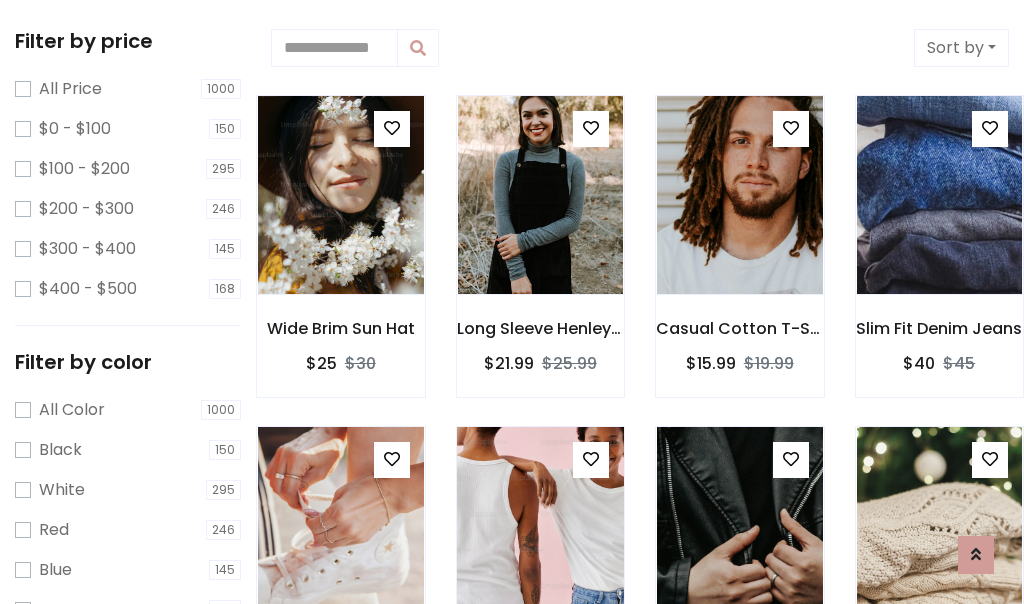 click at bounding box center [591, 459] 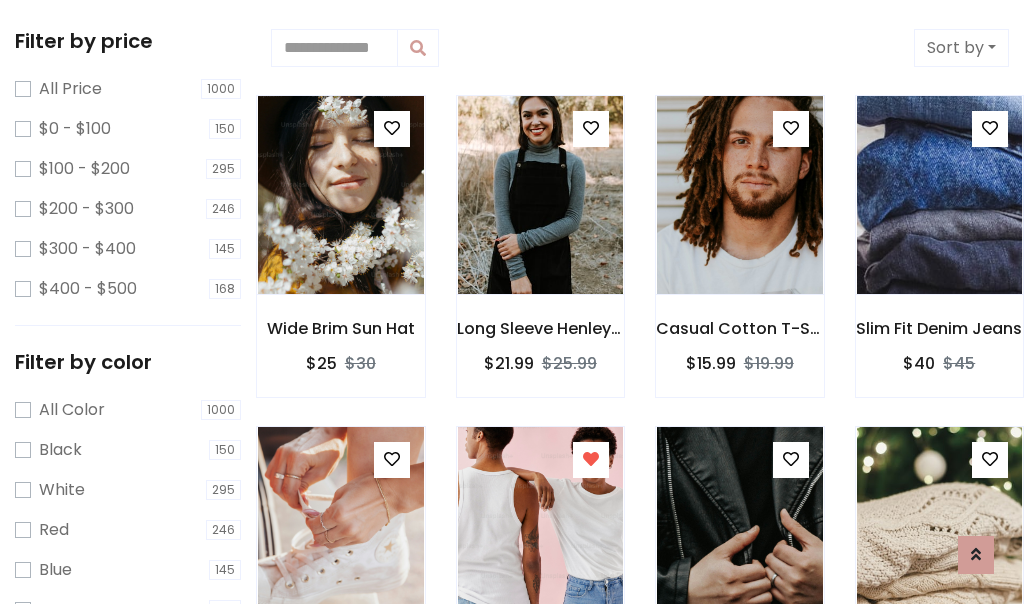click at bounding box center (939, 858) 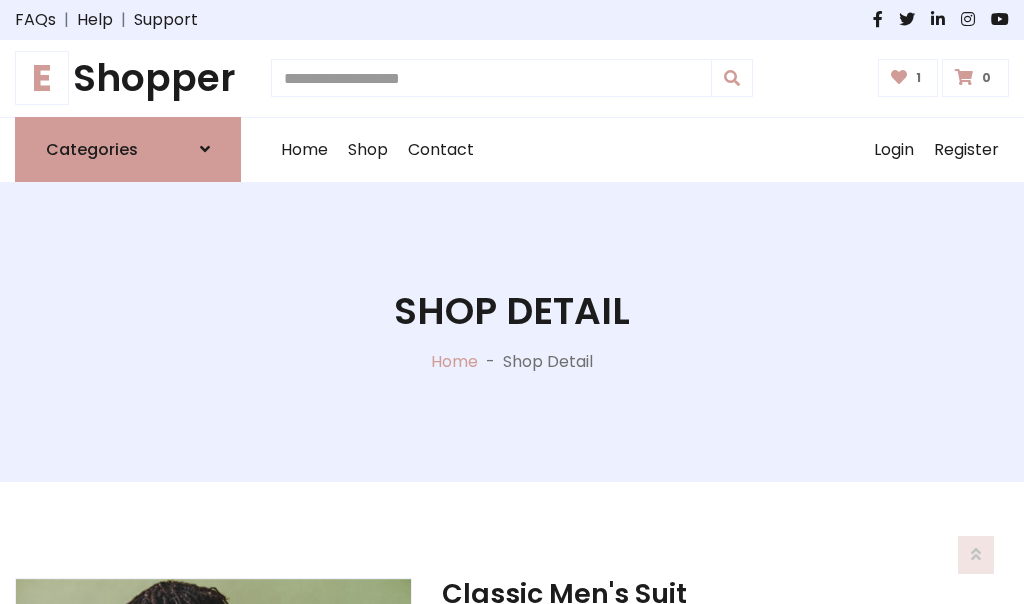 scroll, scrollTop: 262, scrollLeft: 0, axis: vertical 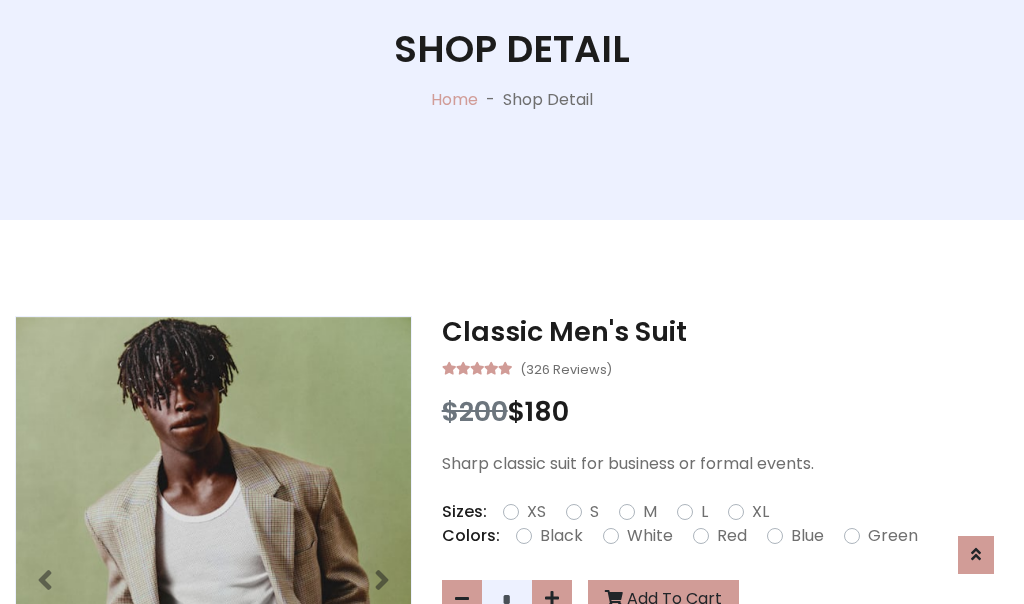 click on "XL" at bounding box center [760, 512] 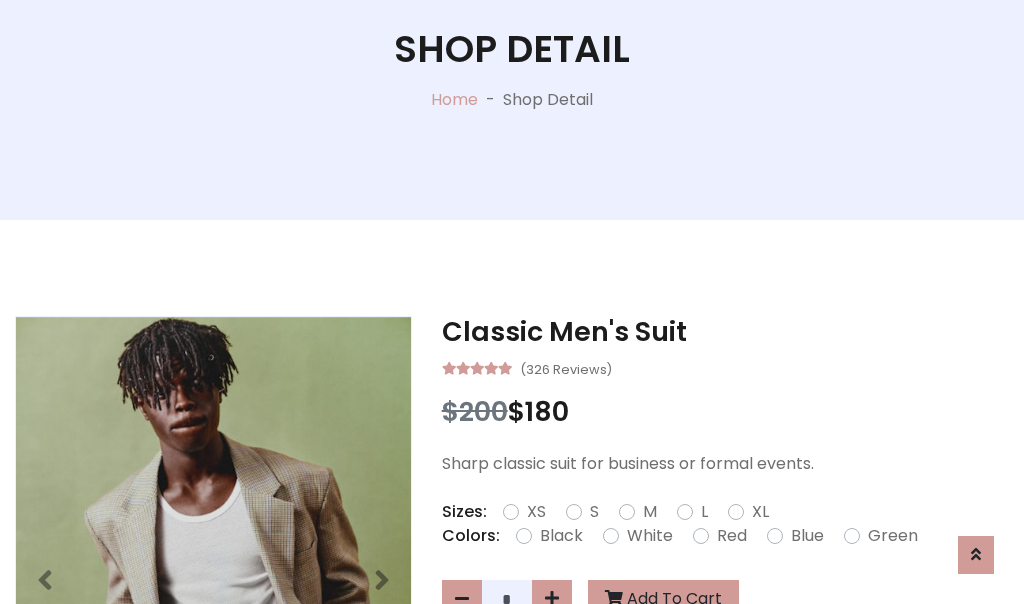 click on "Black" at bounding box center (561, 536) 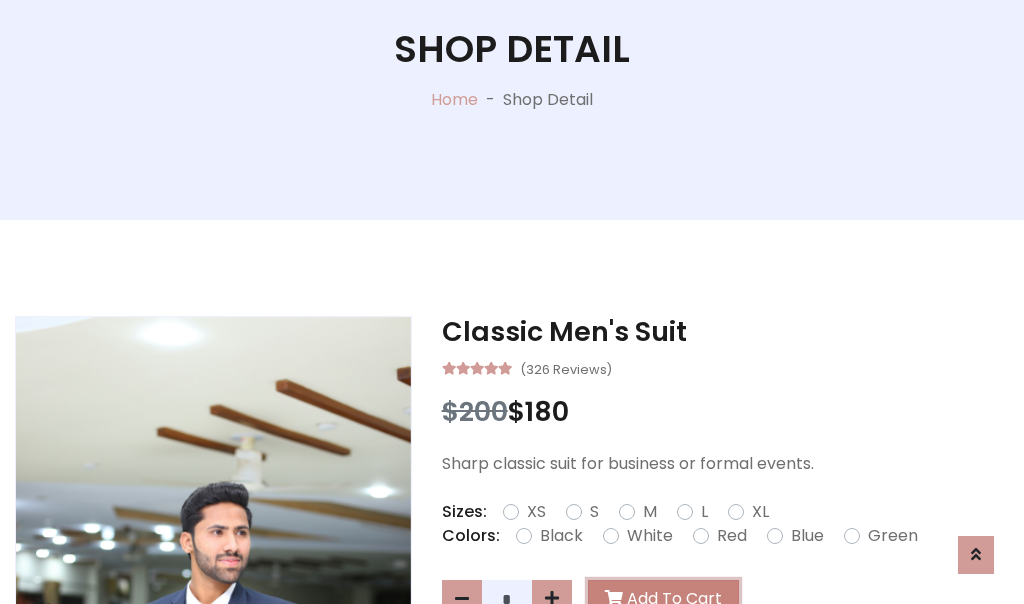 click on "Add To Cart" at bounding box center (663, 599) 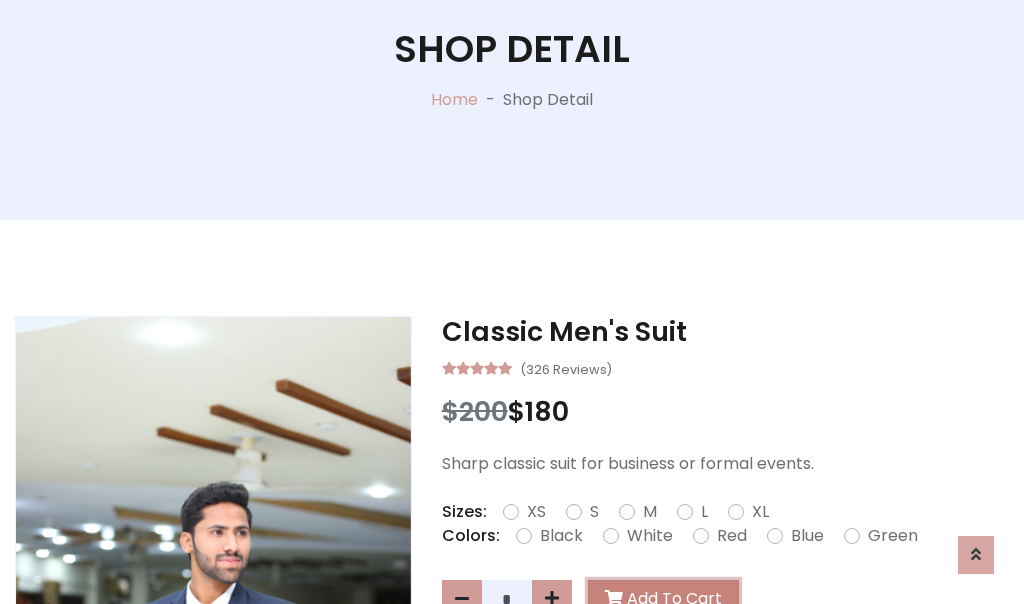 scroll, scrollTop: 0, scrollLeft: 0, axis: both 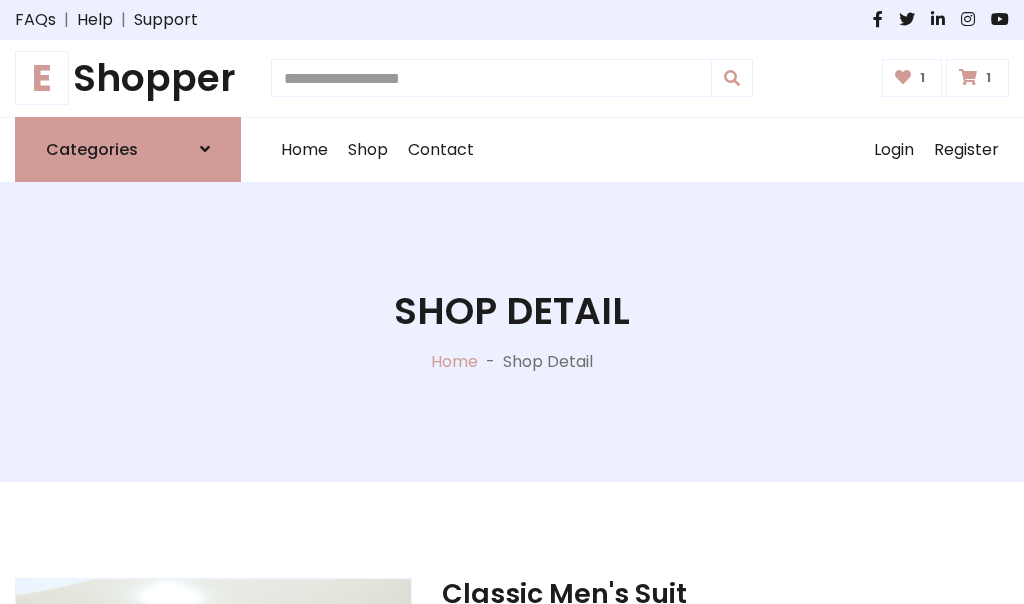 click at bounding box center [968, 77] 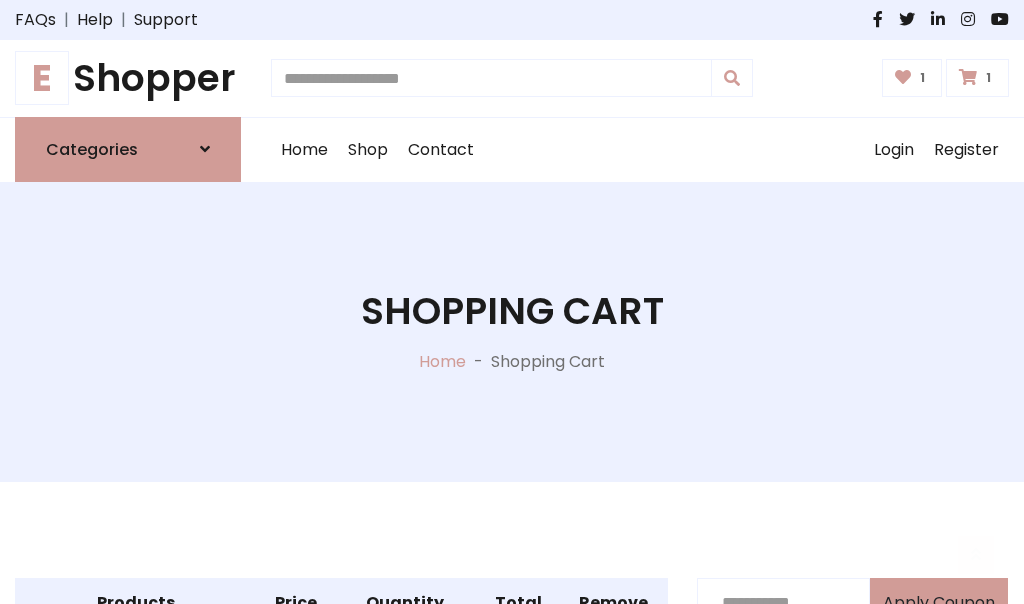 scroll, scrollTop: 570, scrollLeft: 0, axis: vertical 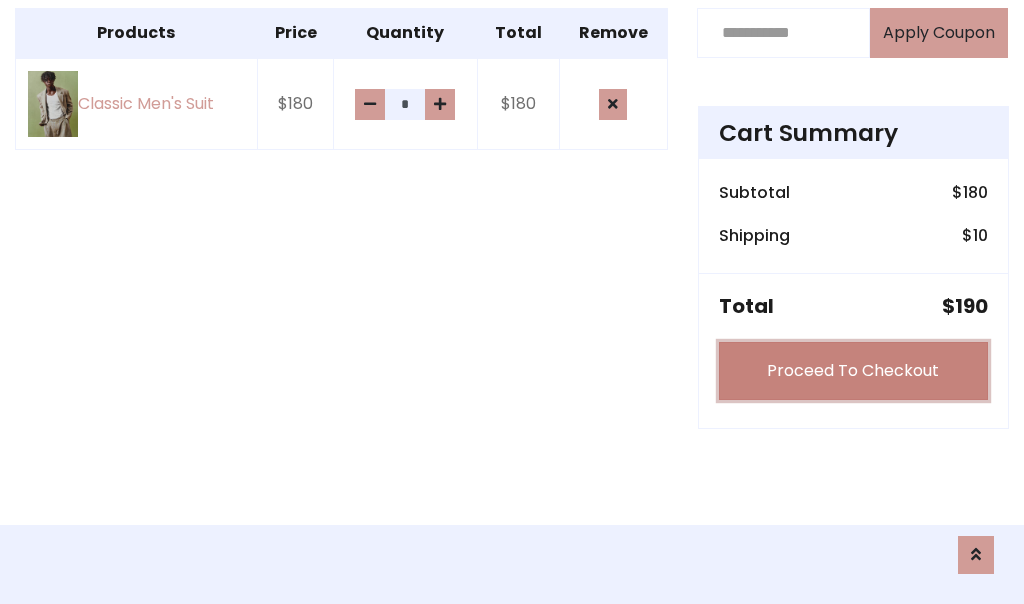click on "Proceed To Checkout" at bounding box center [853, 371] 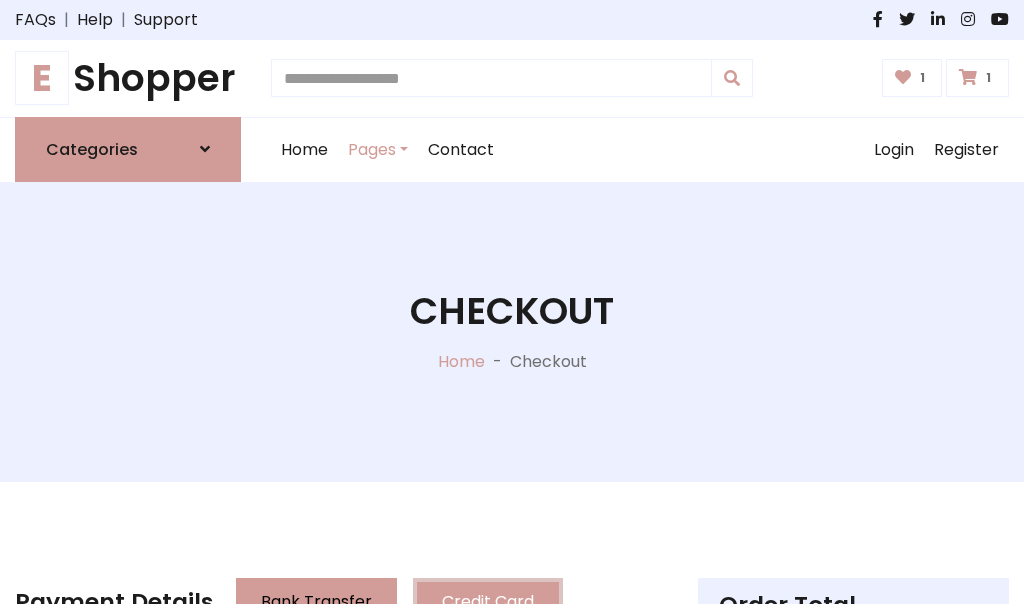 scroll, scrollTop: 201, scrollLeft: 0, axis: vertical 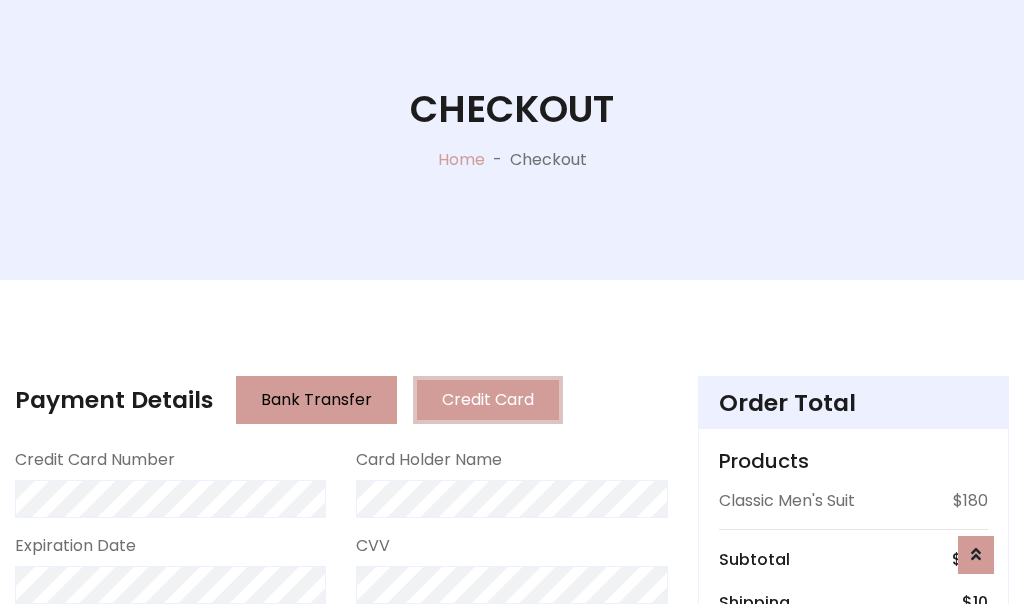 click on "Go to shipping" at bounding box center [853, 816] 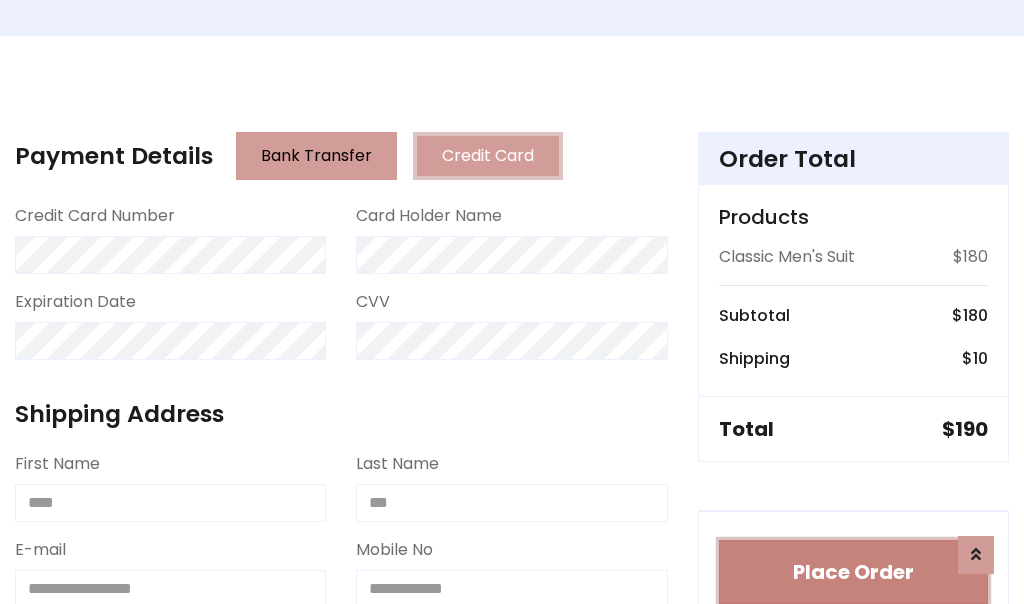 type 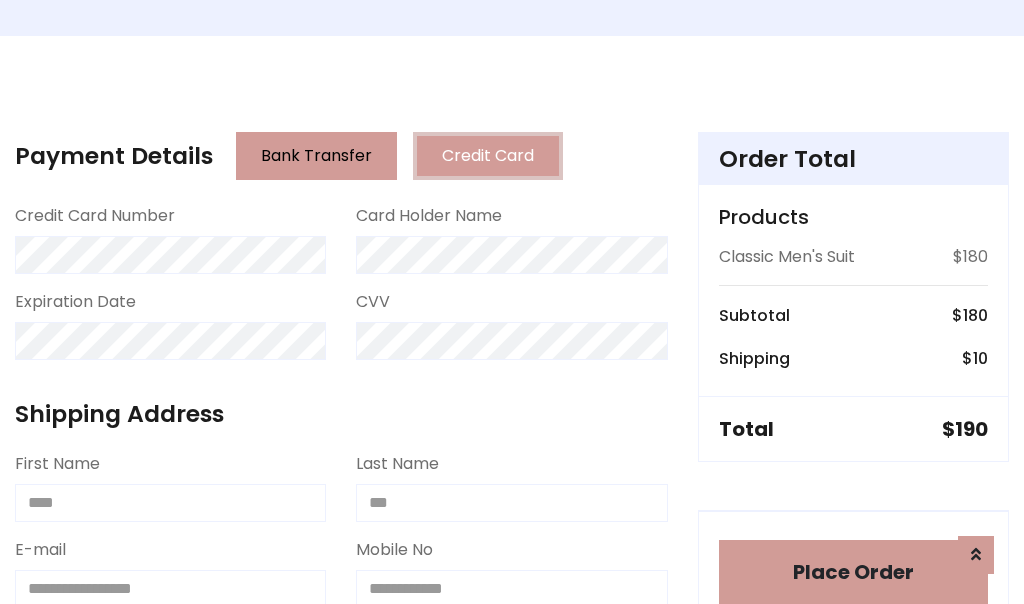 scroll, scrollTop: 1216, scrollLeft: 0, axis: vertical 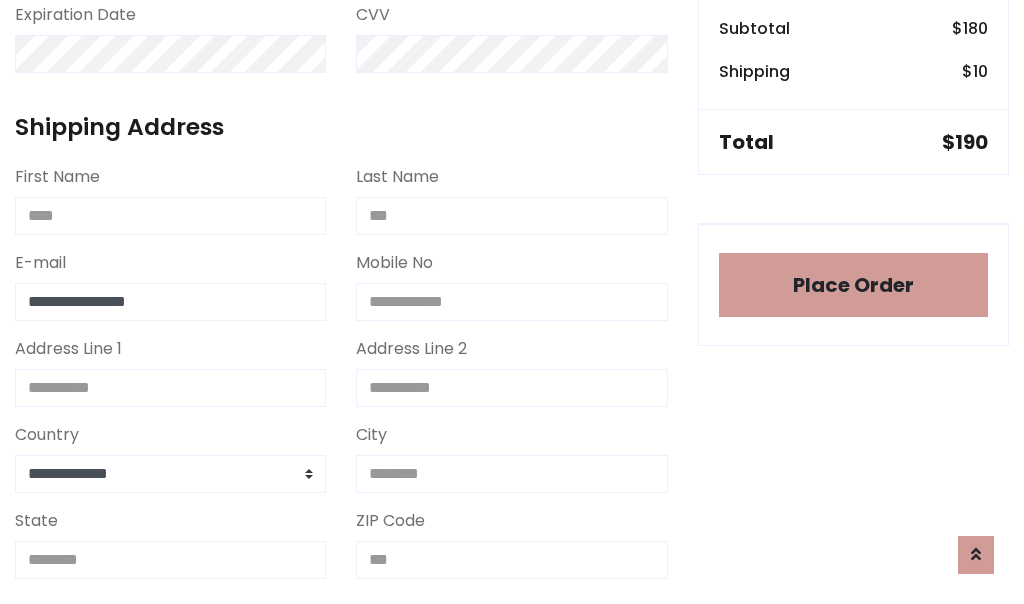 type on "**********" 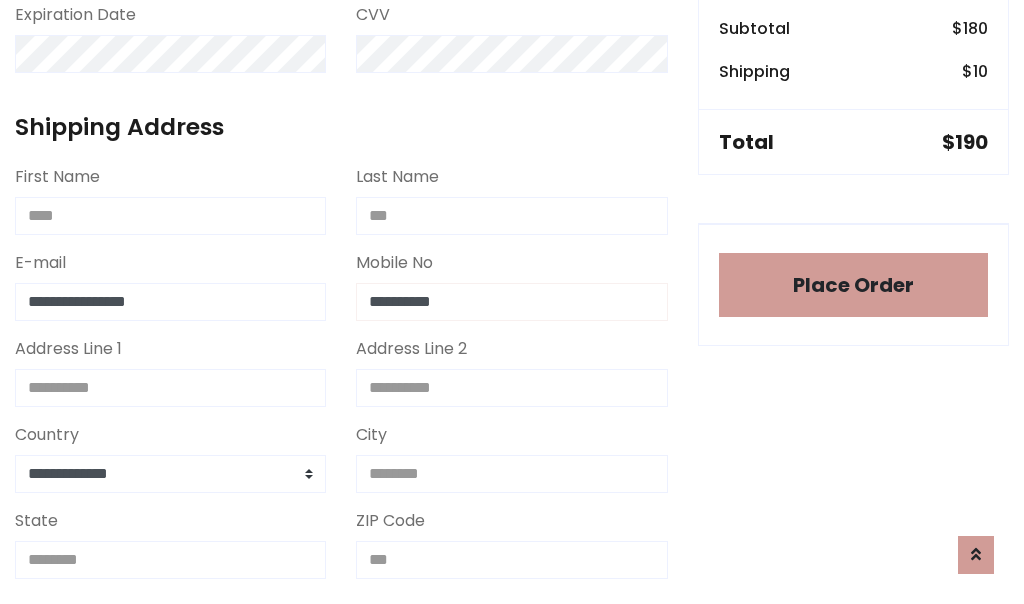 scroll, scrollTop: 573, scrollLeft: 0, axis: vertical 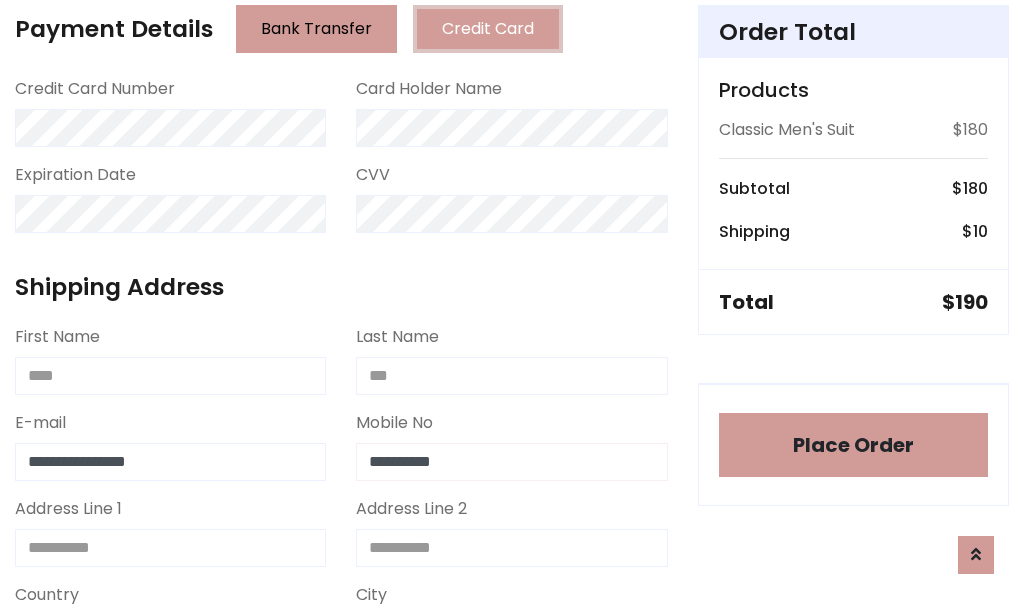 type on "**********" 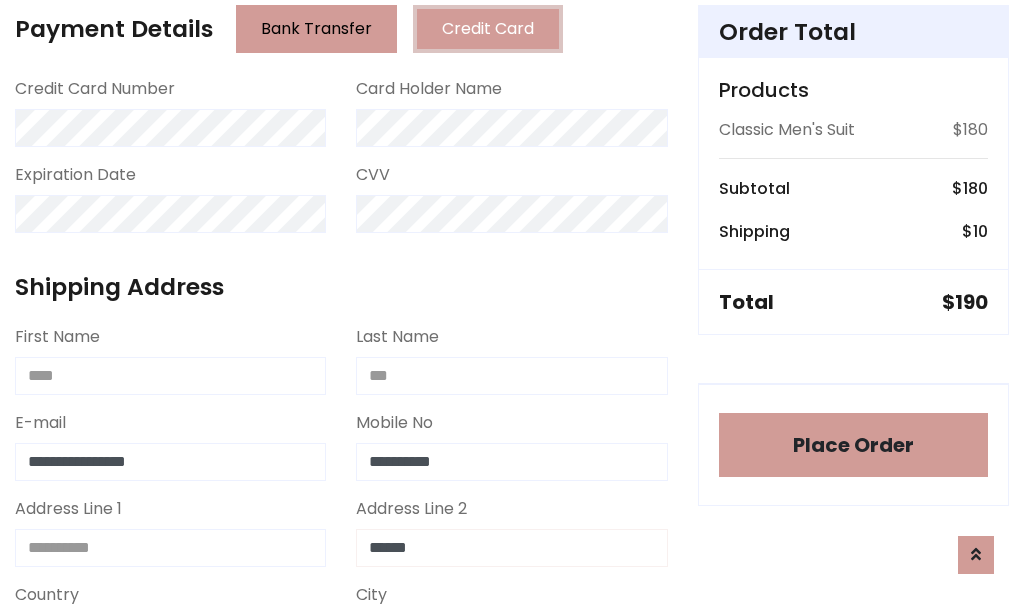 type on "******" 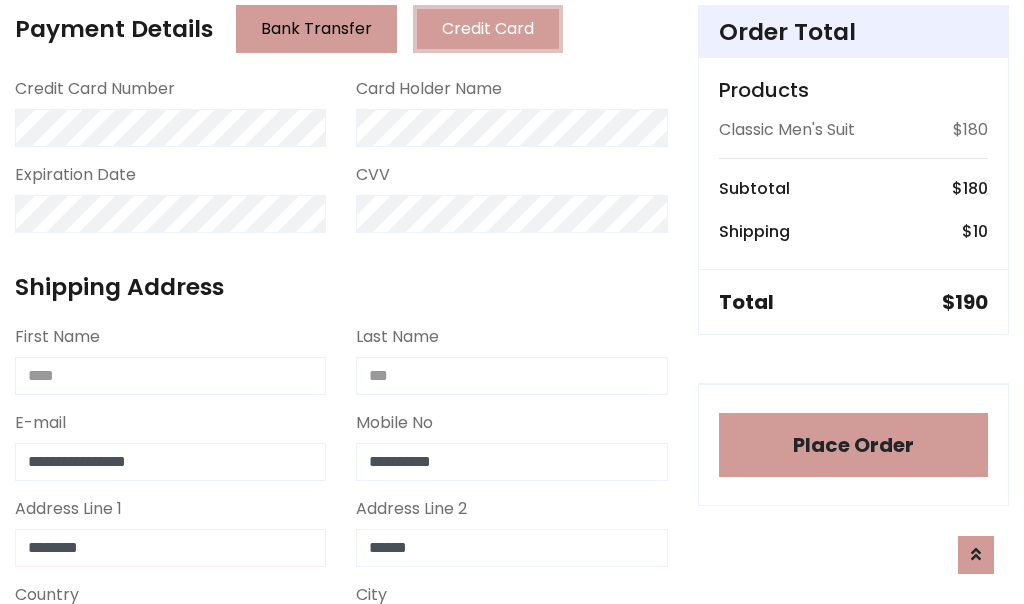 type on "********" 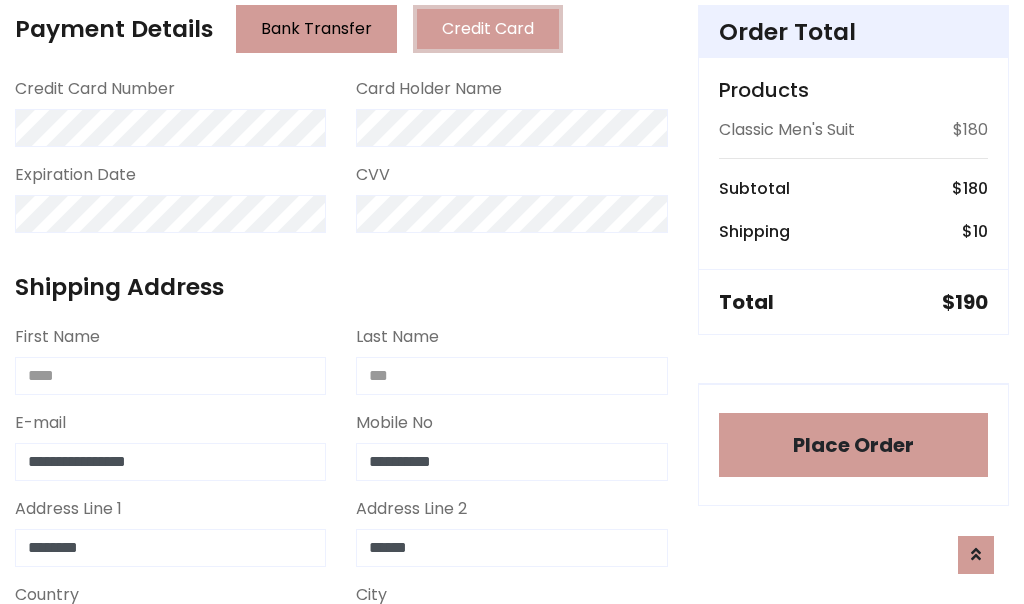 select on "*******" 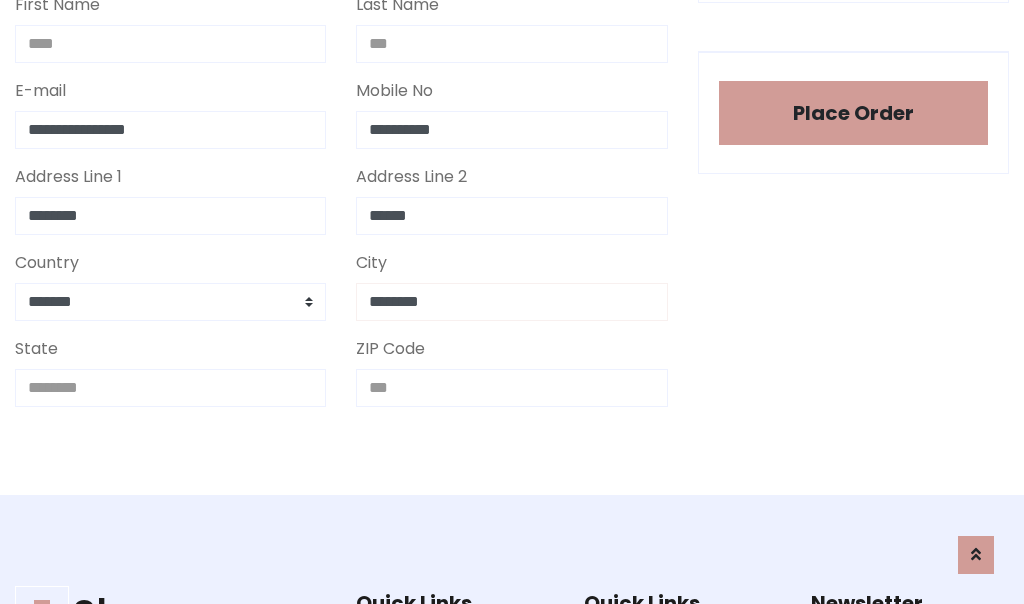 type on "********" 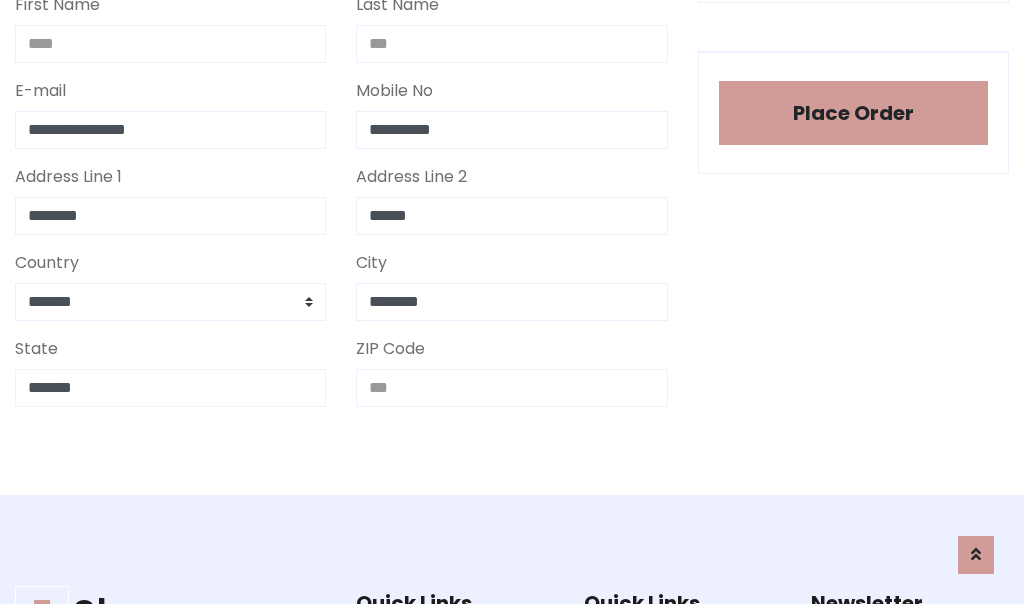 type on "*******" 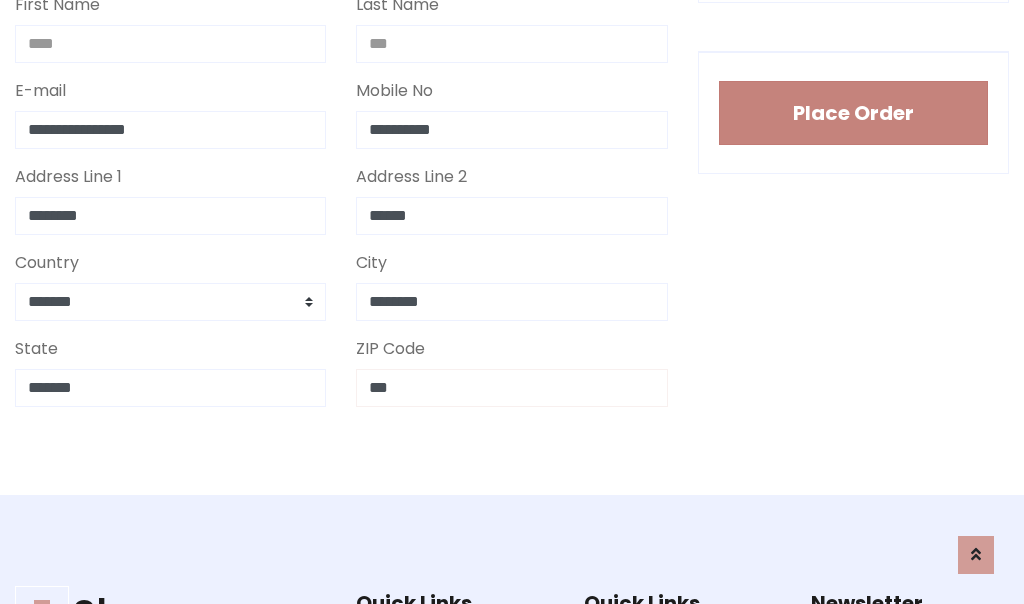 type on "***" 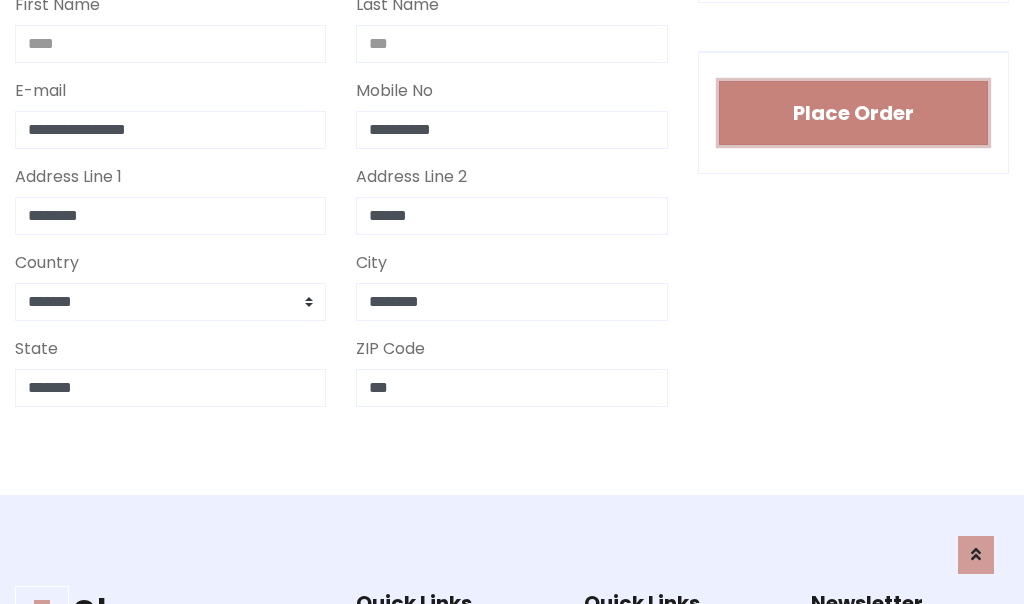 click on "Place Order" at bounding box center [853, 113] 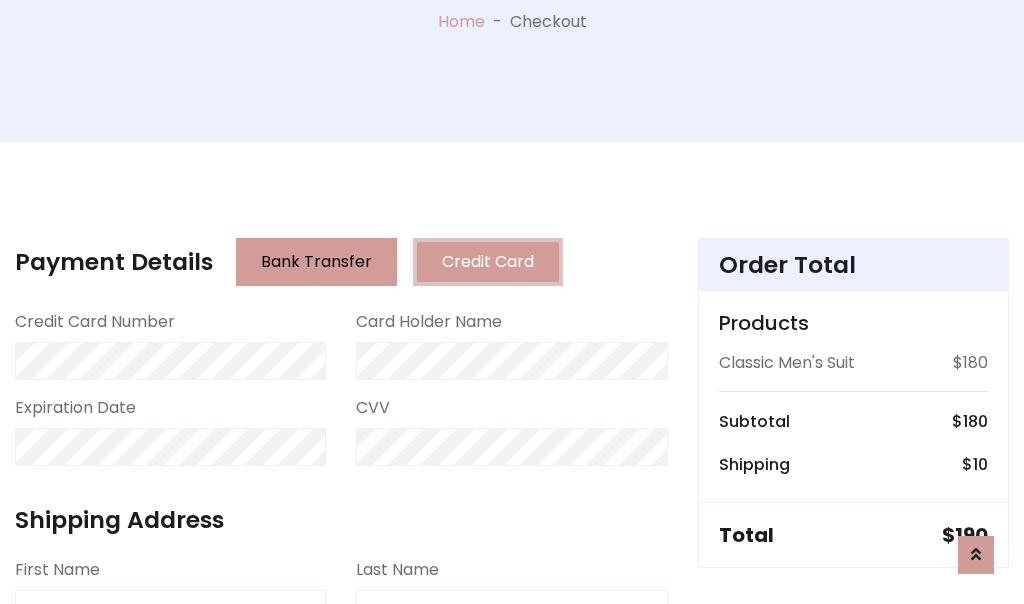 scroll, scrollTop: 0, scrollLeft: 0, axis: both 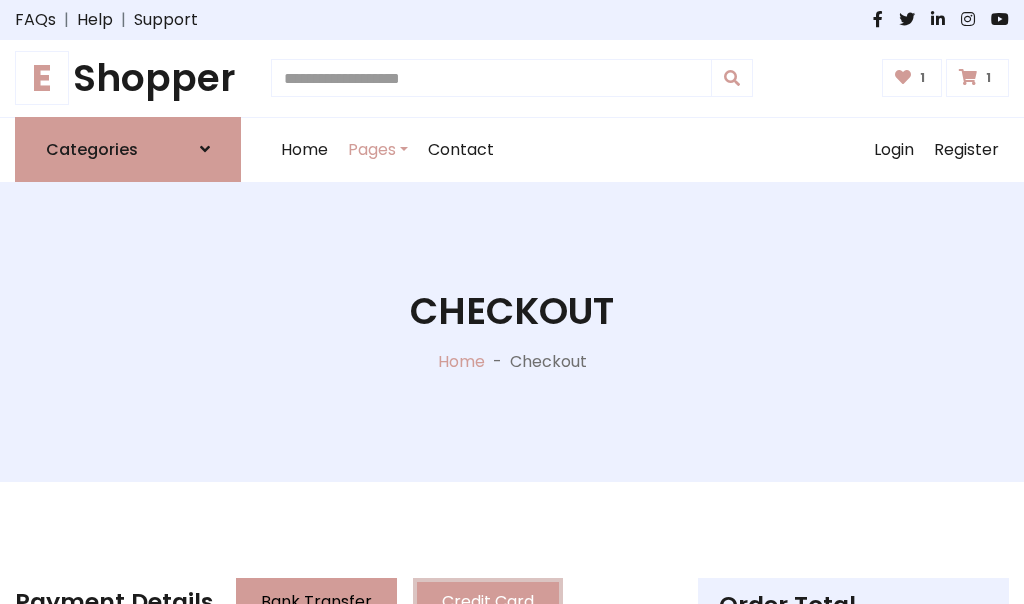 click on "E" at bounding box center (42, 78) 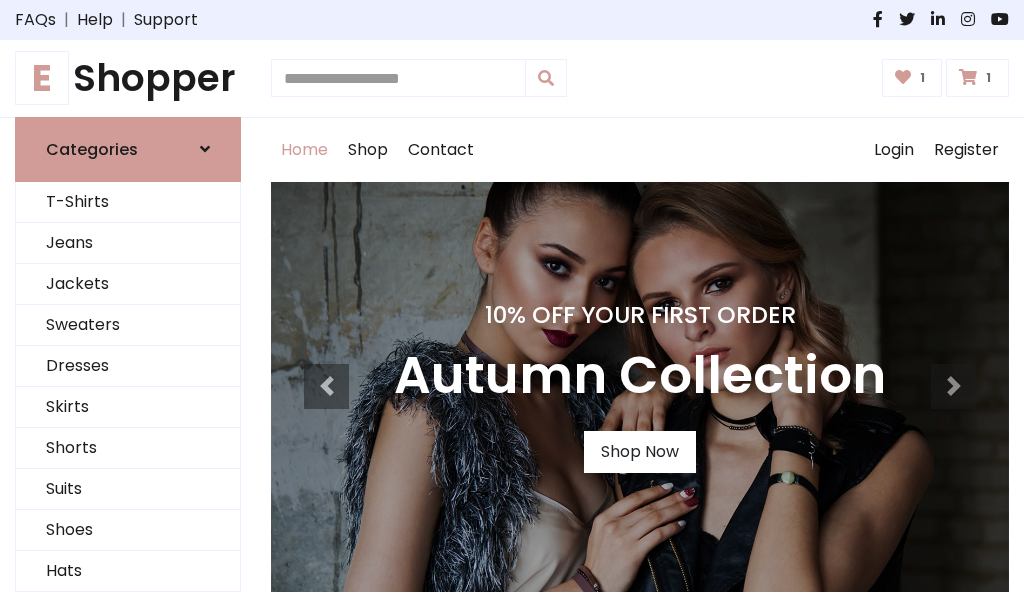 scroll, scrollTop: 0, scrollLeft: 0, axis: both 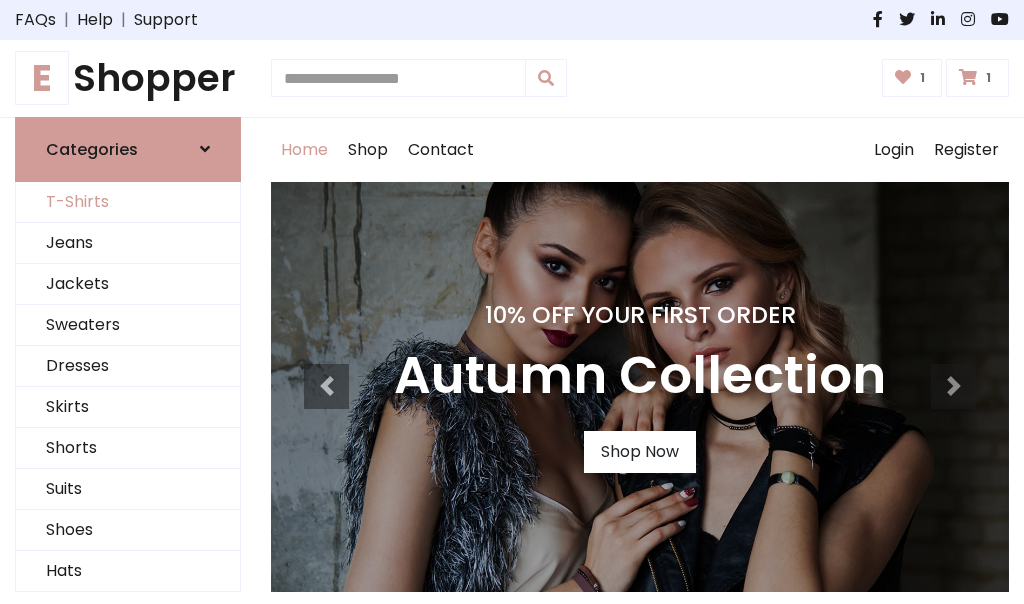 click on "T-Shirts" at bounding box center (128, 202) 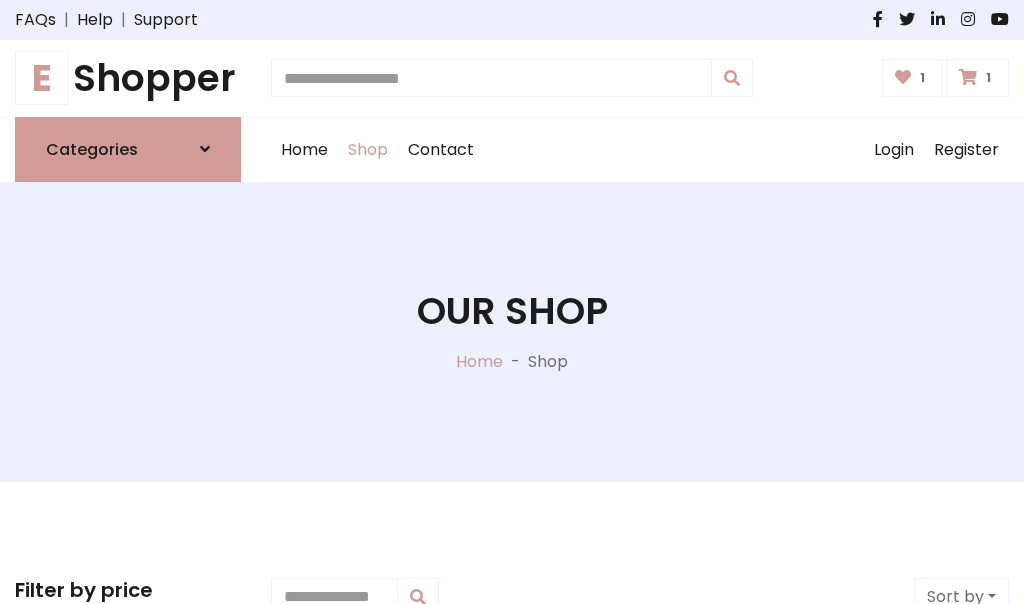 scroll, scrollTop: 0, scrollLeft: 0, axis: both 